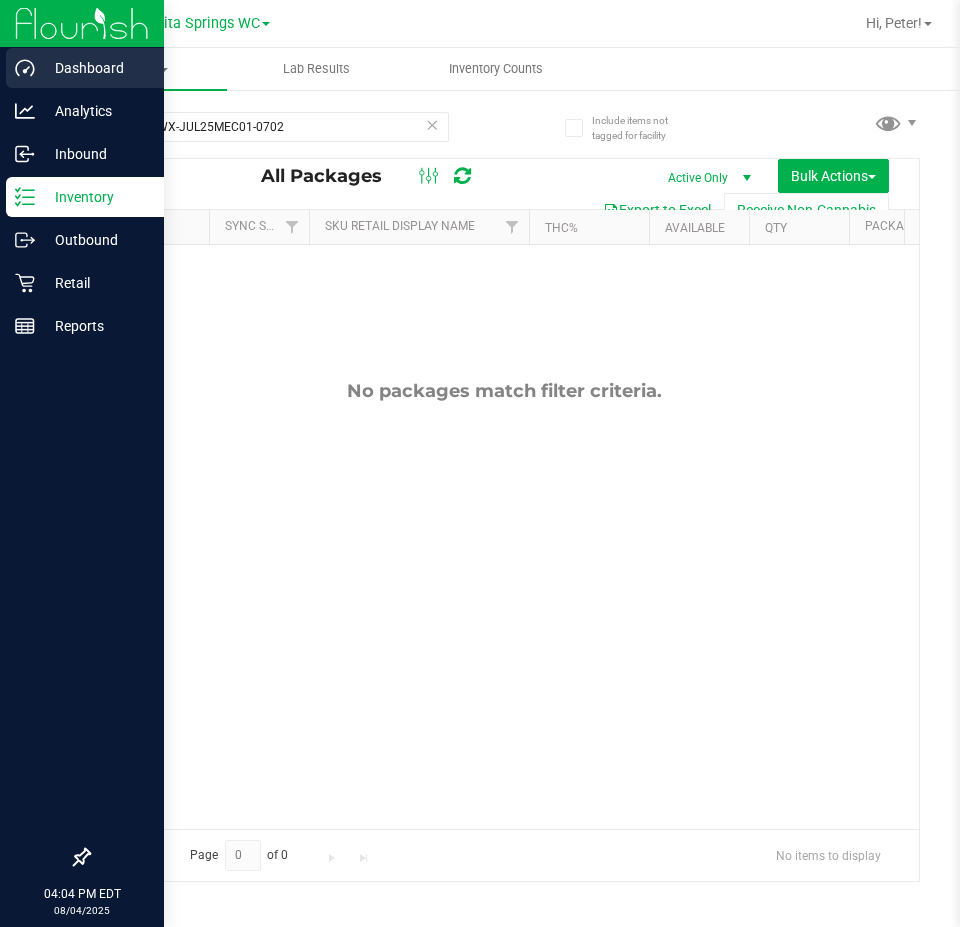 scroll, scrollTop: 0, scrollLeft: 0, axis: both 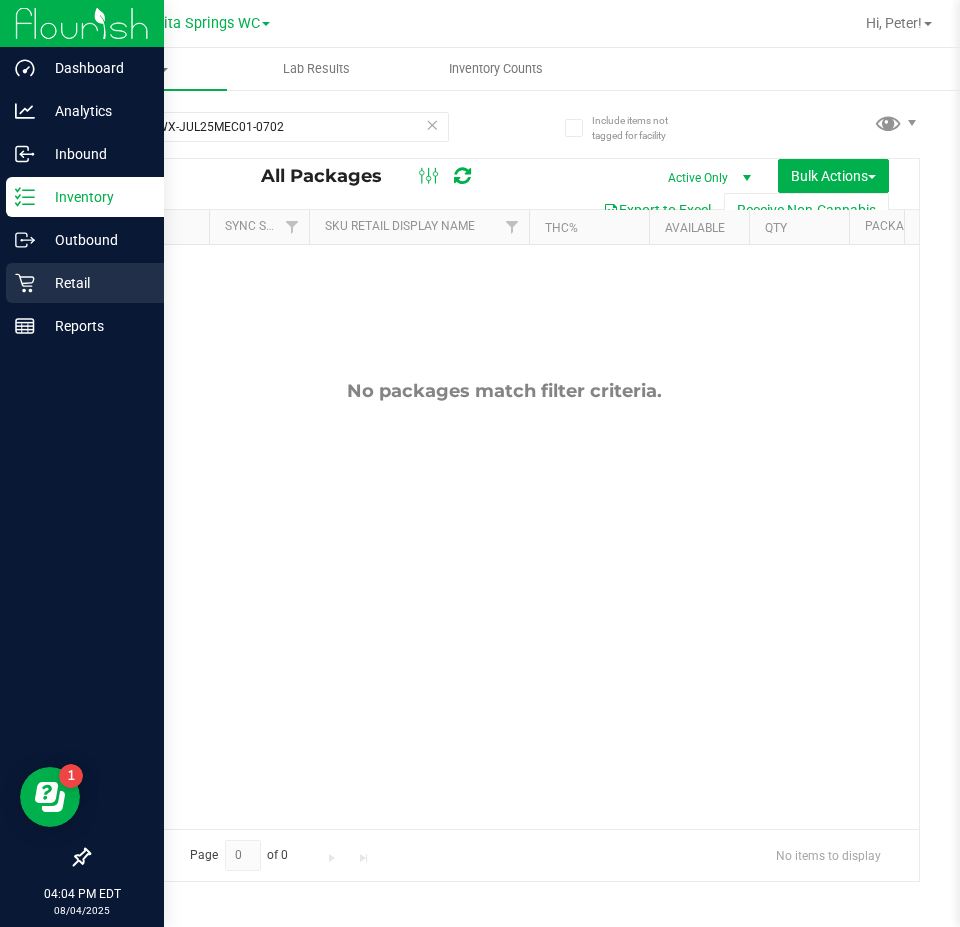 click on "Retail" at bounding box center (95, 283) 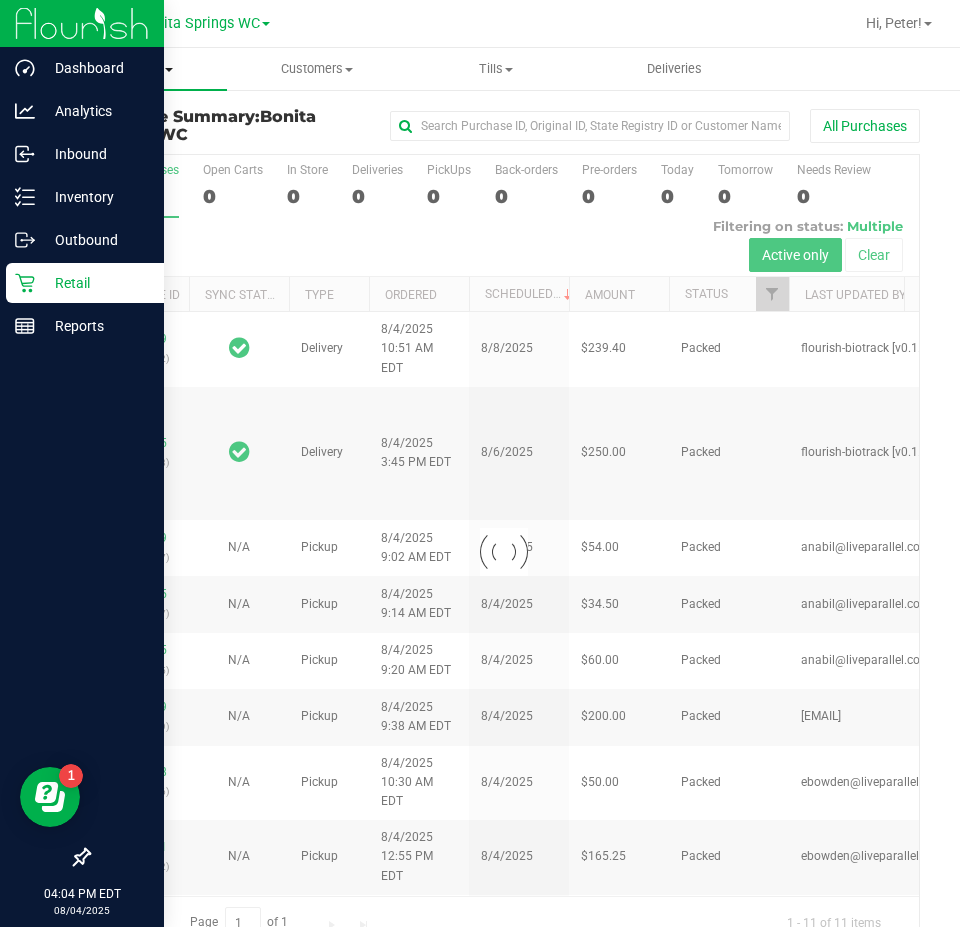 click on "Purchases" at bounding box center [137, 69] 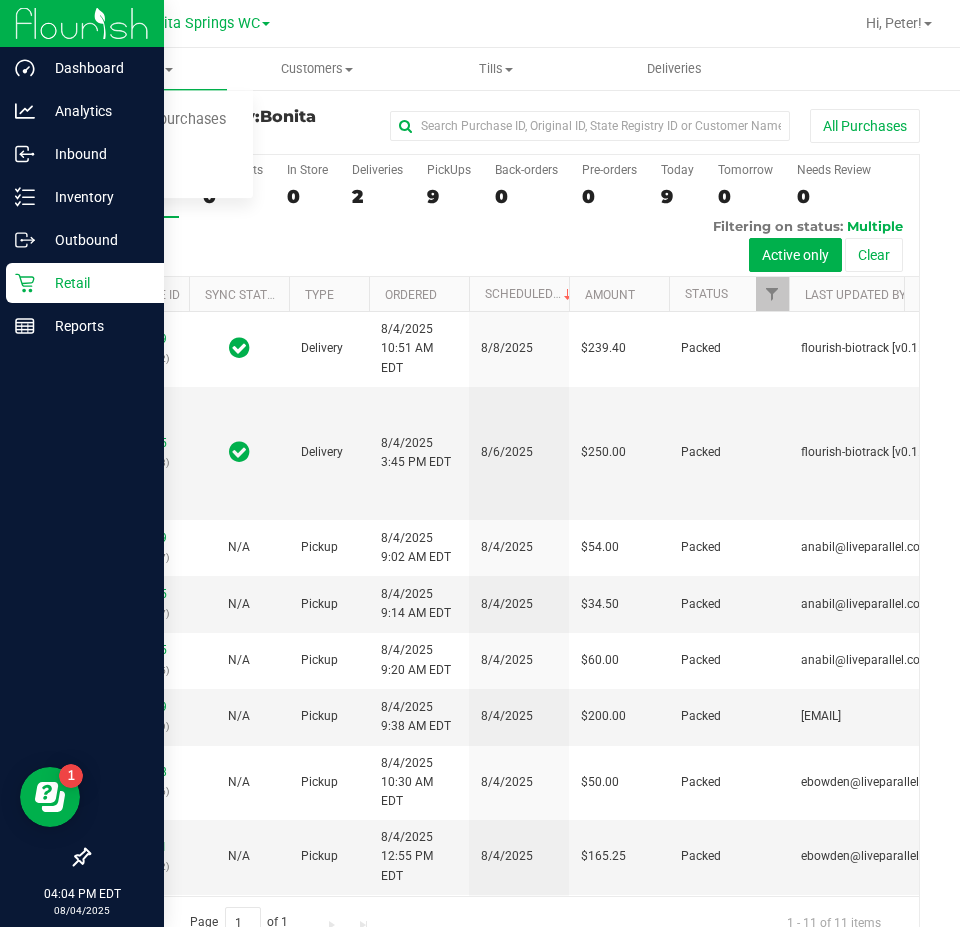 click on "Retail" at bounding box center (95, 283) 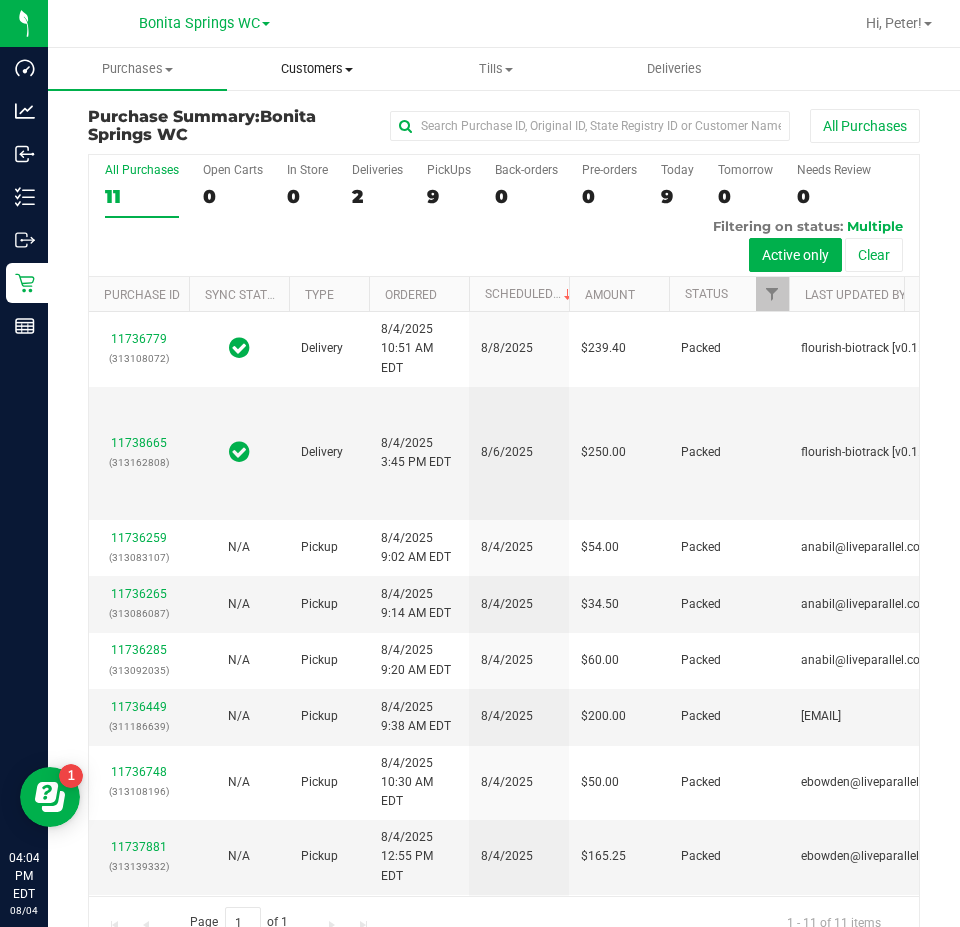 click on "Customers" at bounding box center (316, 69) 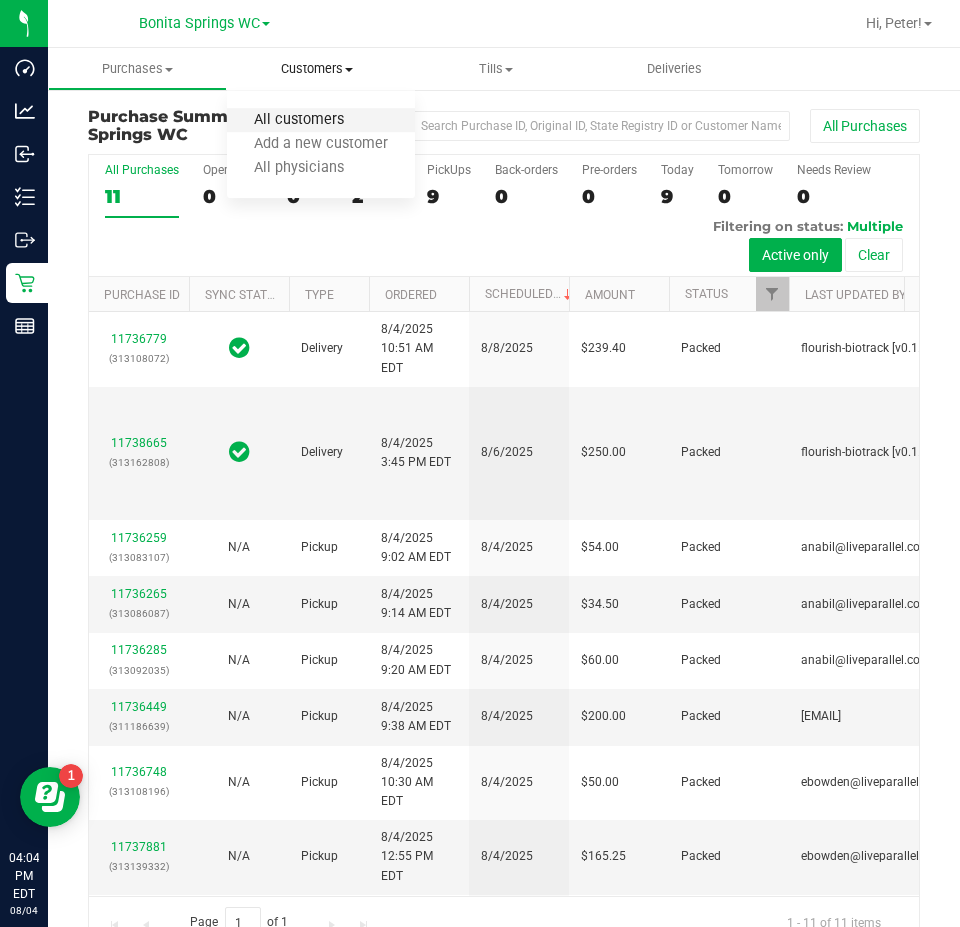 click on "All customers" at bounding box center (299, 120) 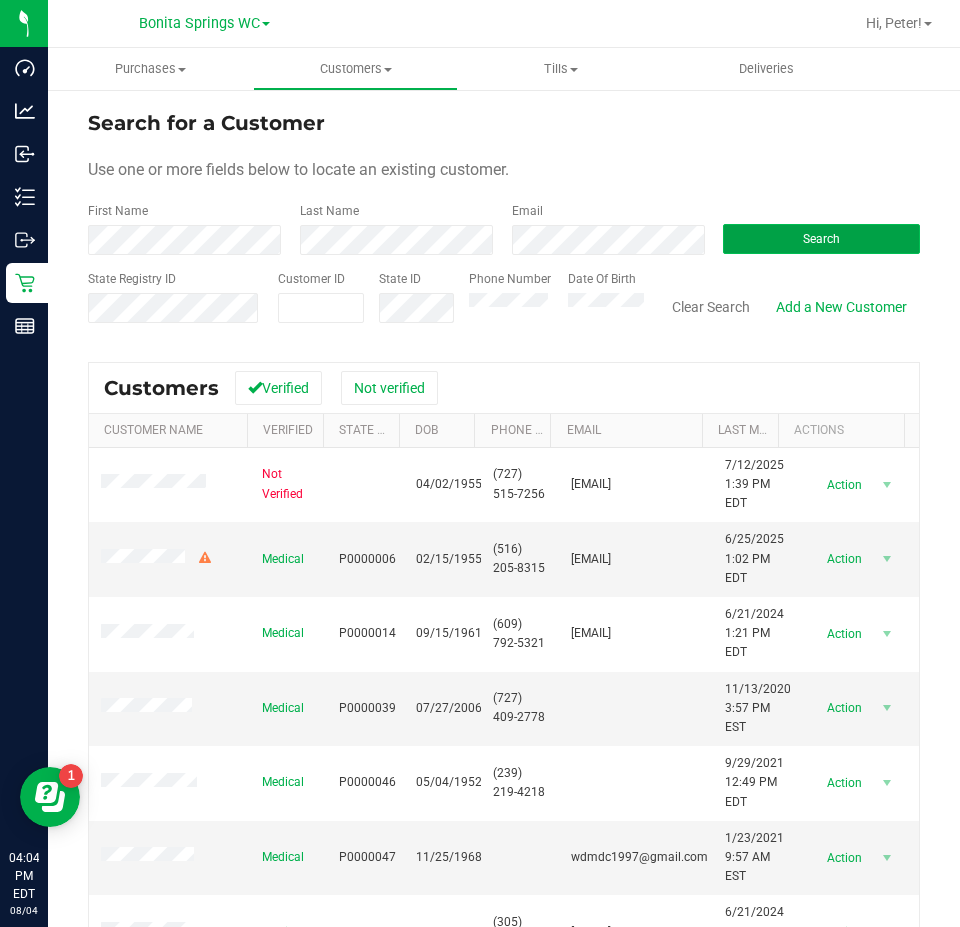 click on "Search" at bounding box center (821, 239) 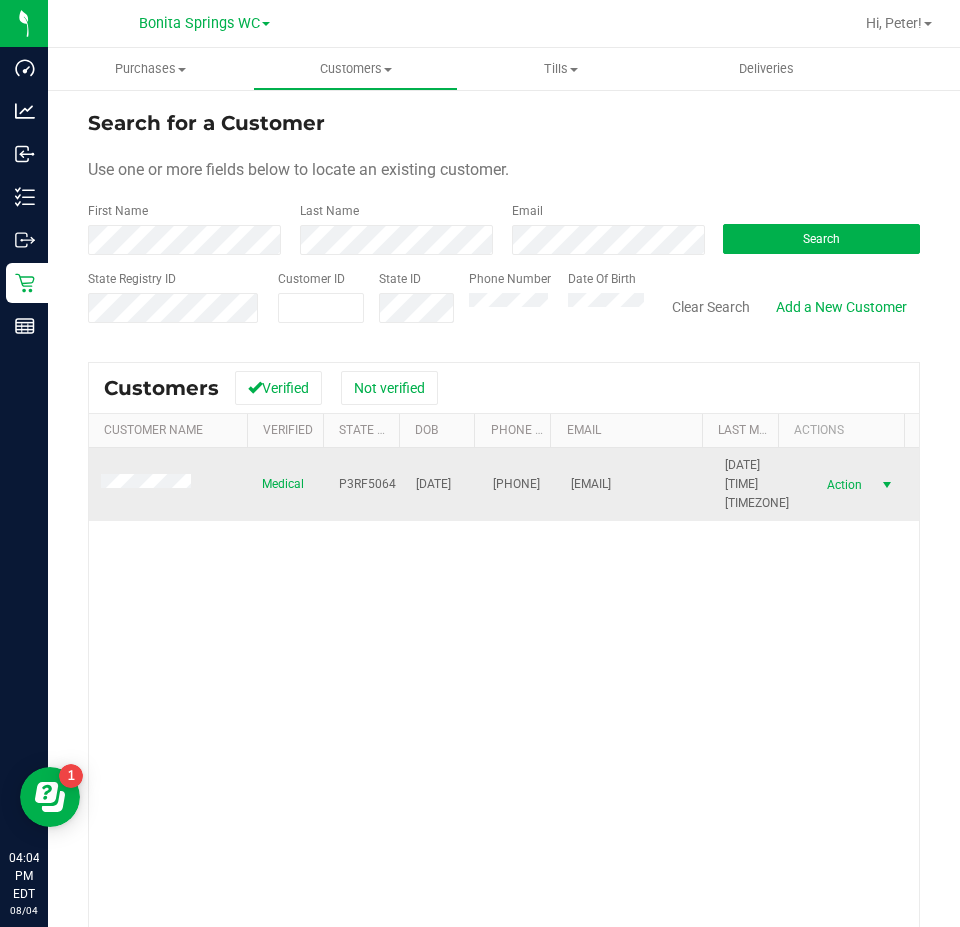 click on "Action" at bounding box center (842, 485) 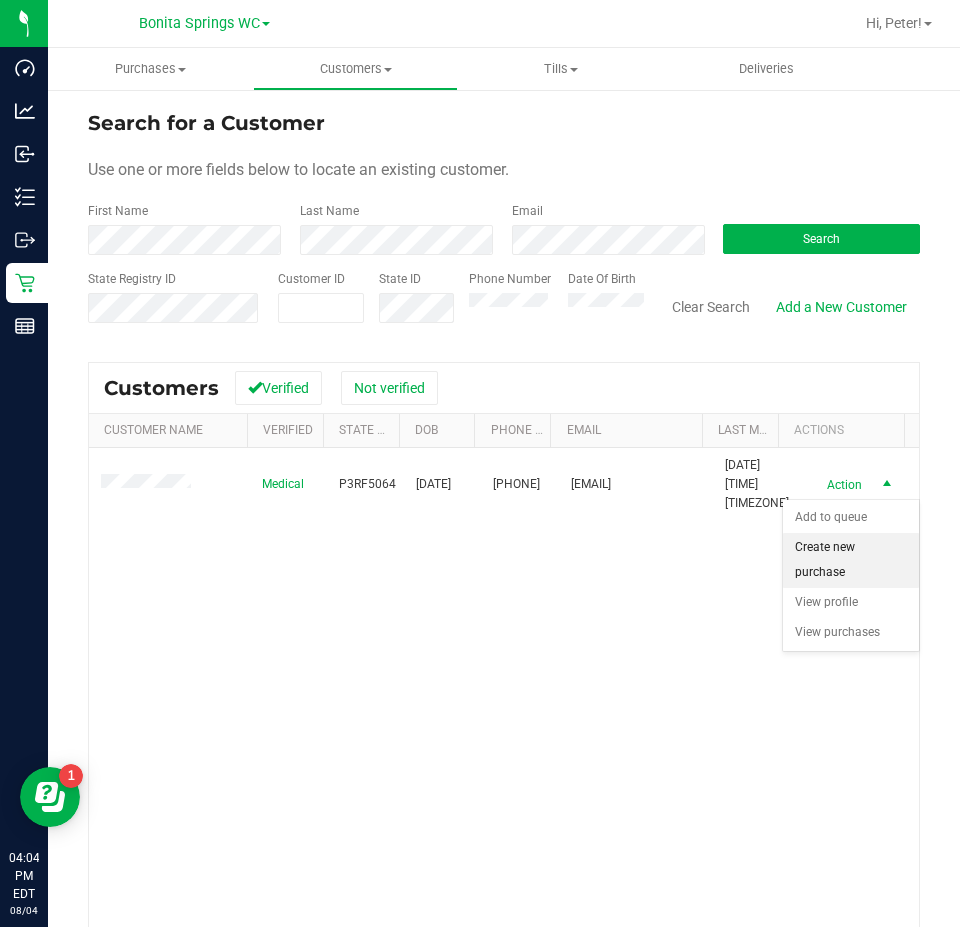 click on "Create new purchase" at bounding box center (851, 560) 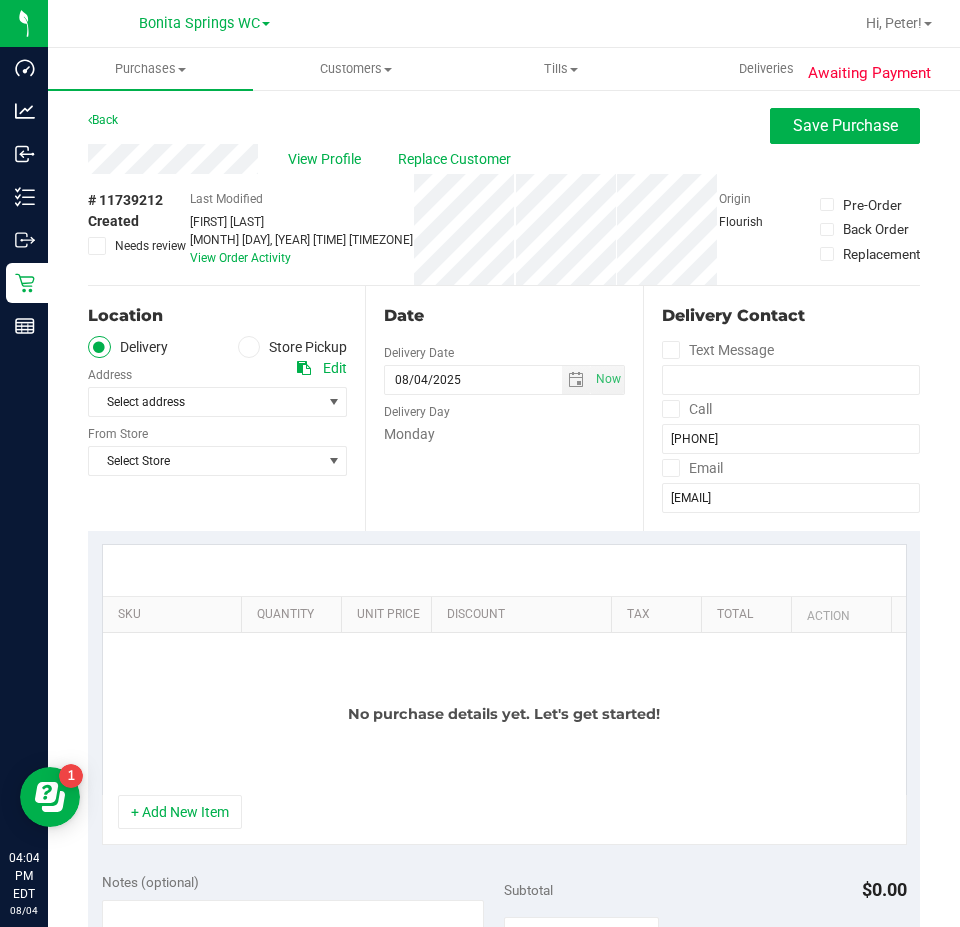 click at bounding box center (249, 347) 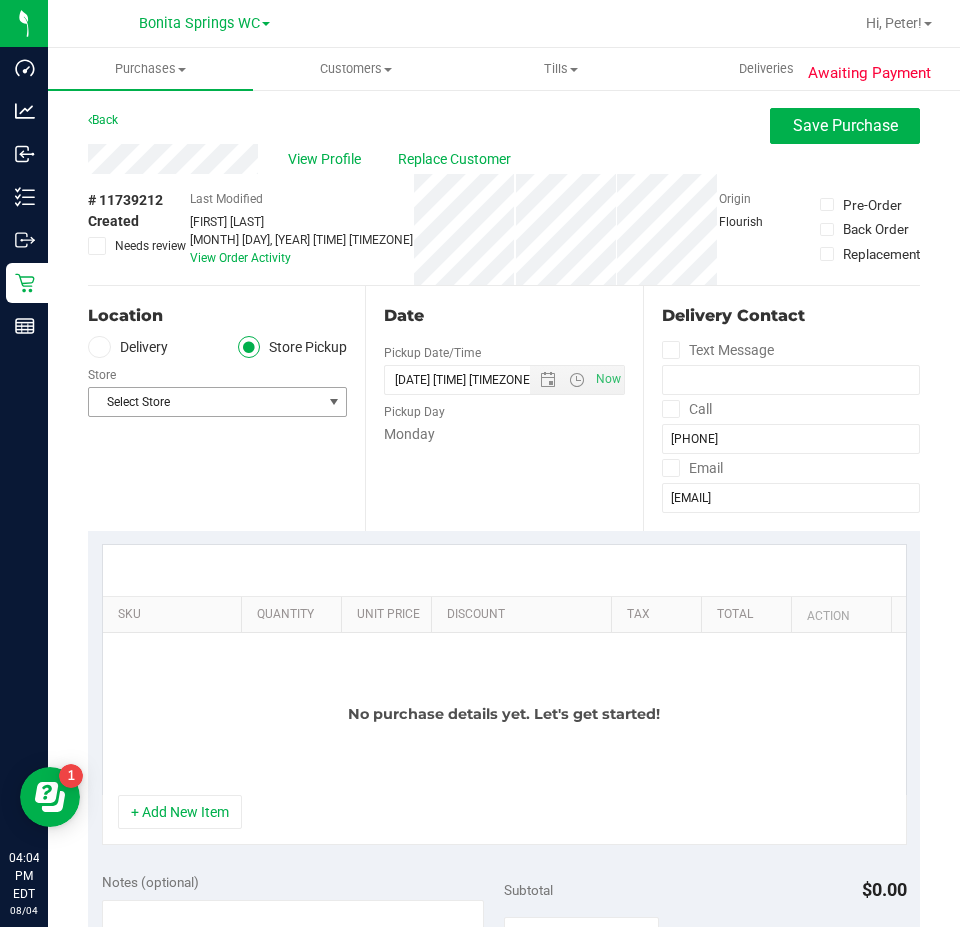 click on "Select Store" at bounding box center [205, 402] 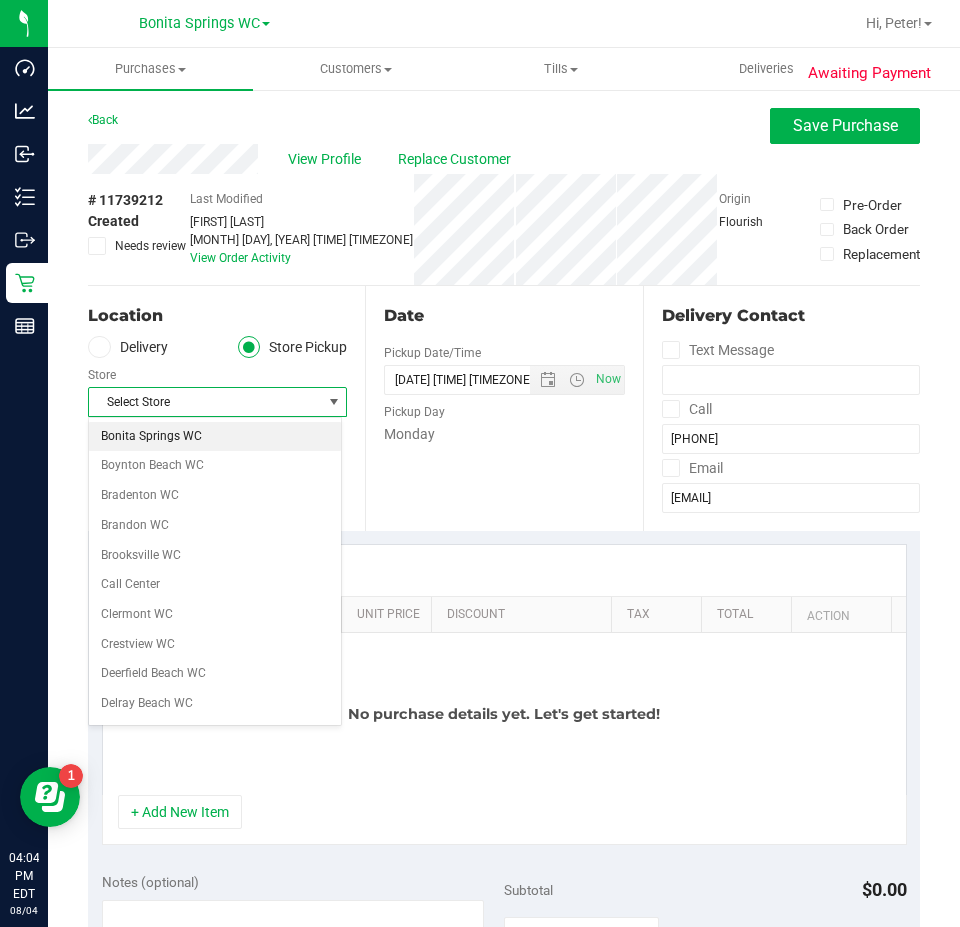 click on "Bonita Springs WC" at bounding box center (215, 437) 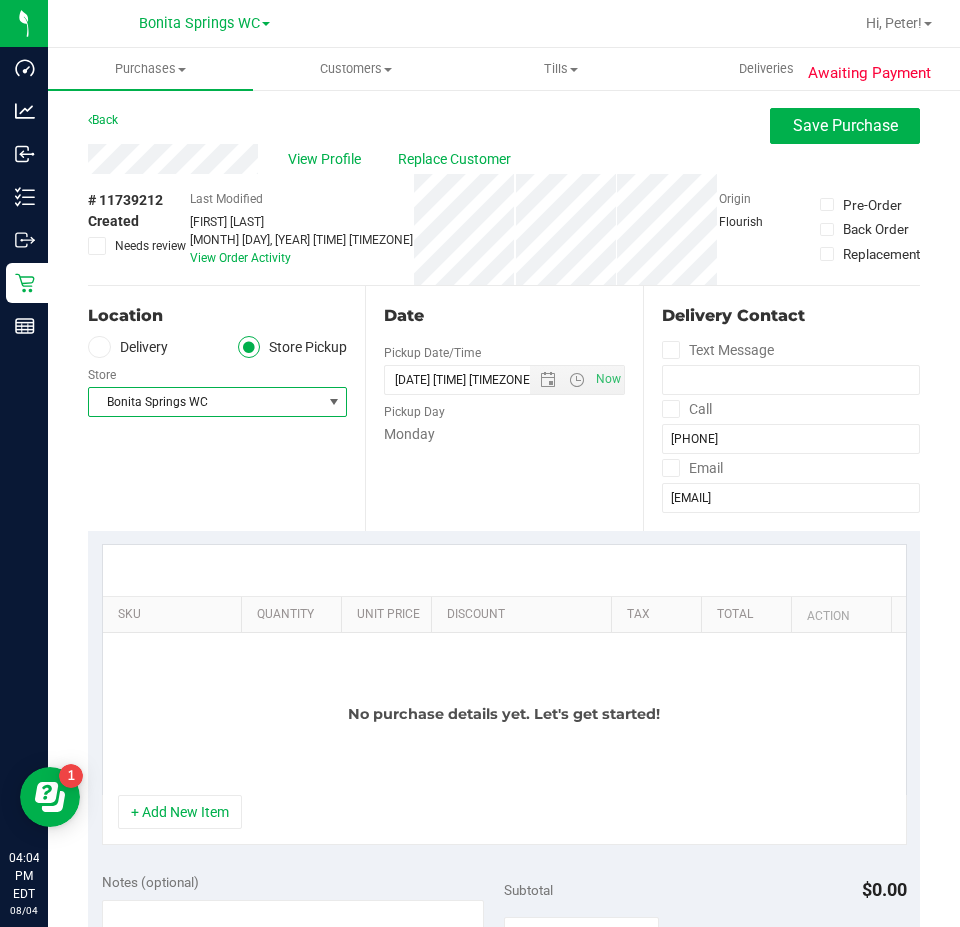 click on "+ Add New Item" at bounding box center (504, 820) 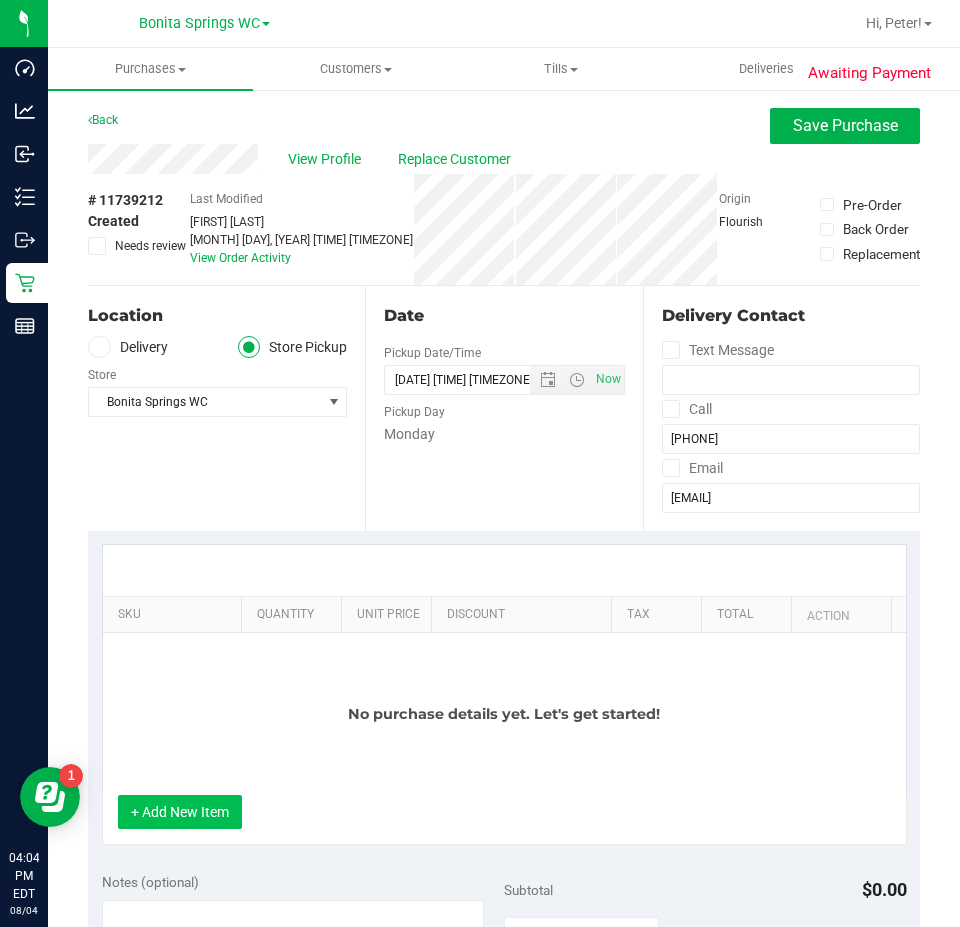 click on "+ Add New Item" at bounding box center (180, 812) 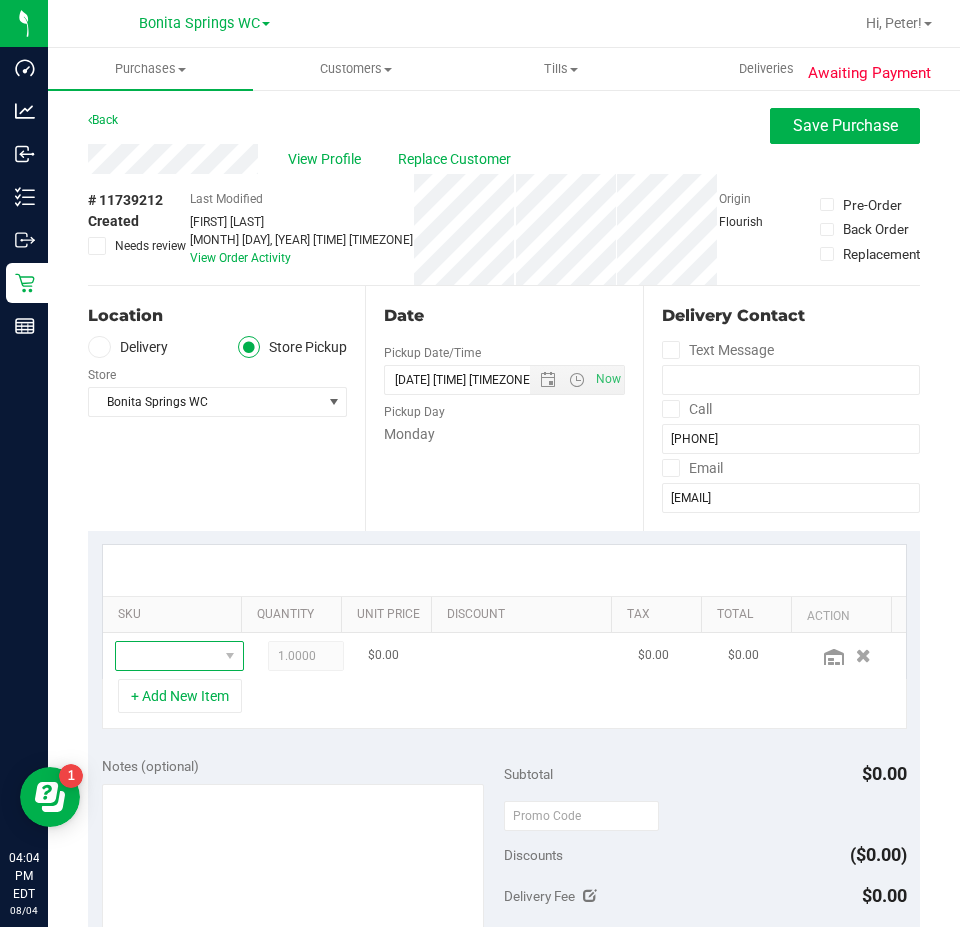 click at bounding box center (167, 656) 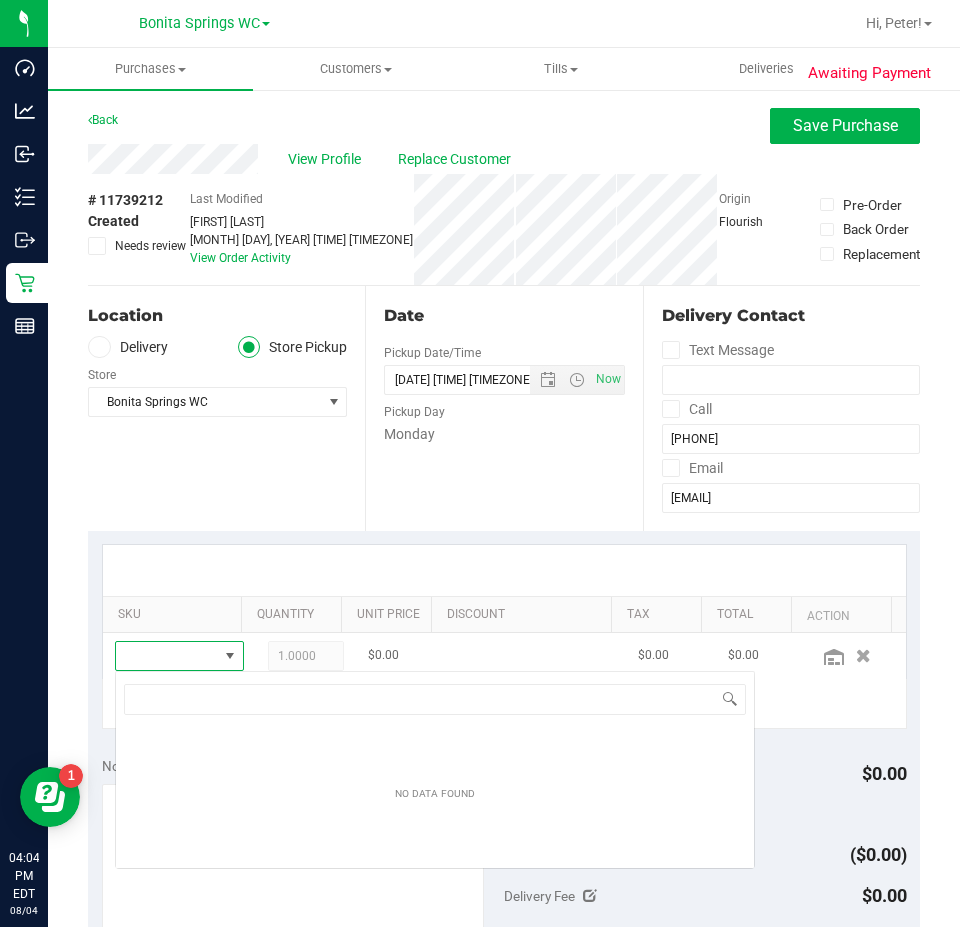 scroll, scrollTop: 99970, scrollLeft: 99901, axis: both 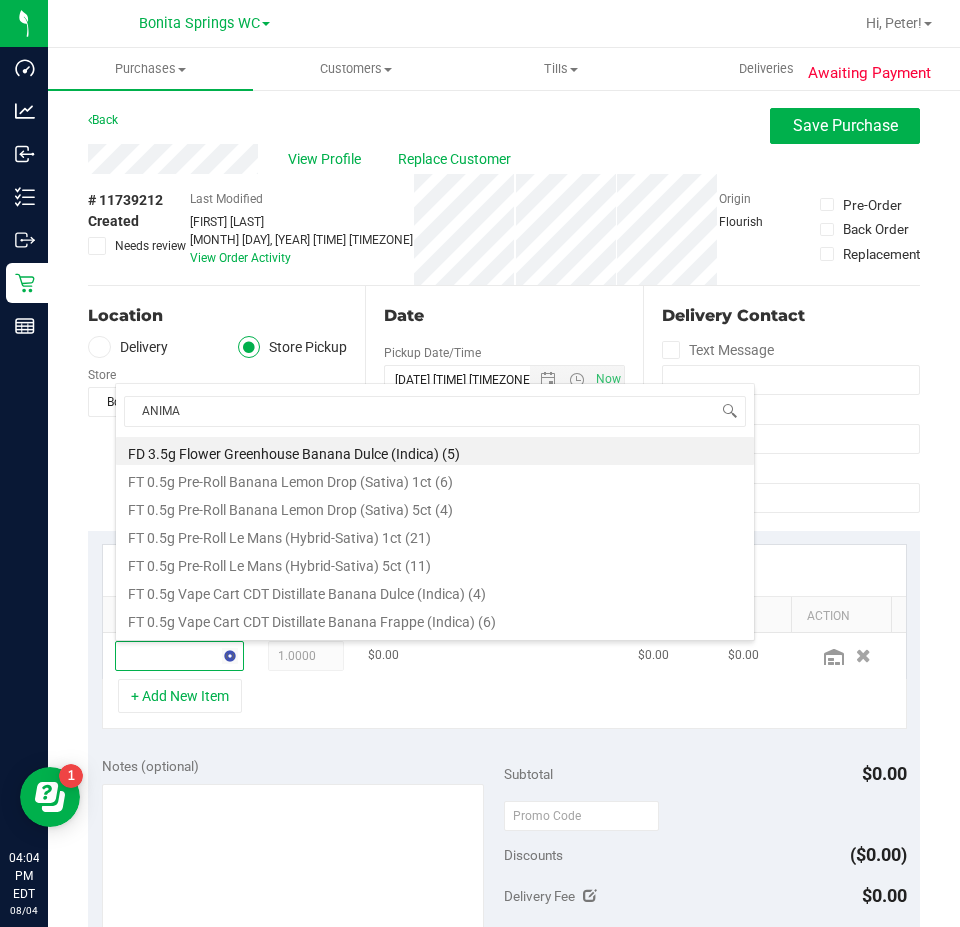 type on "ANIMAL" 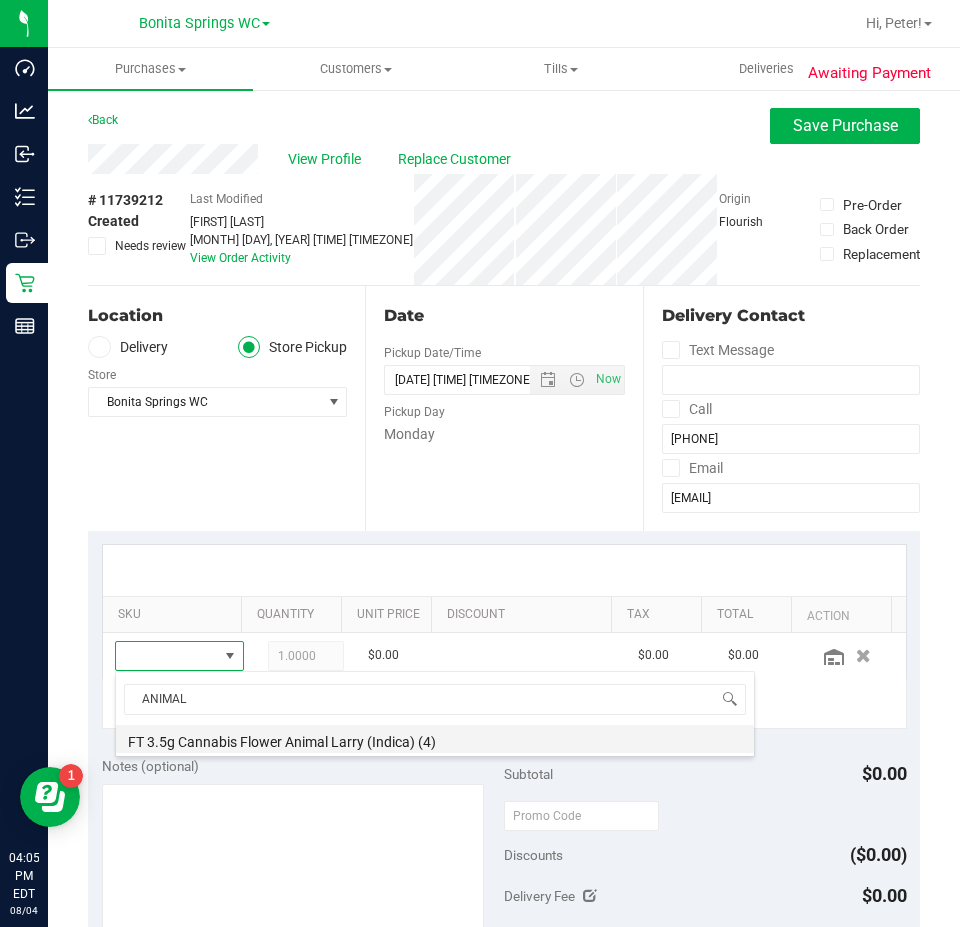 click on "FT 3.5g Cannabis Flower Animal Larry (Indica) (4)" at bounding box center [435, 739] 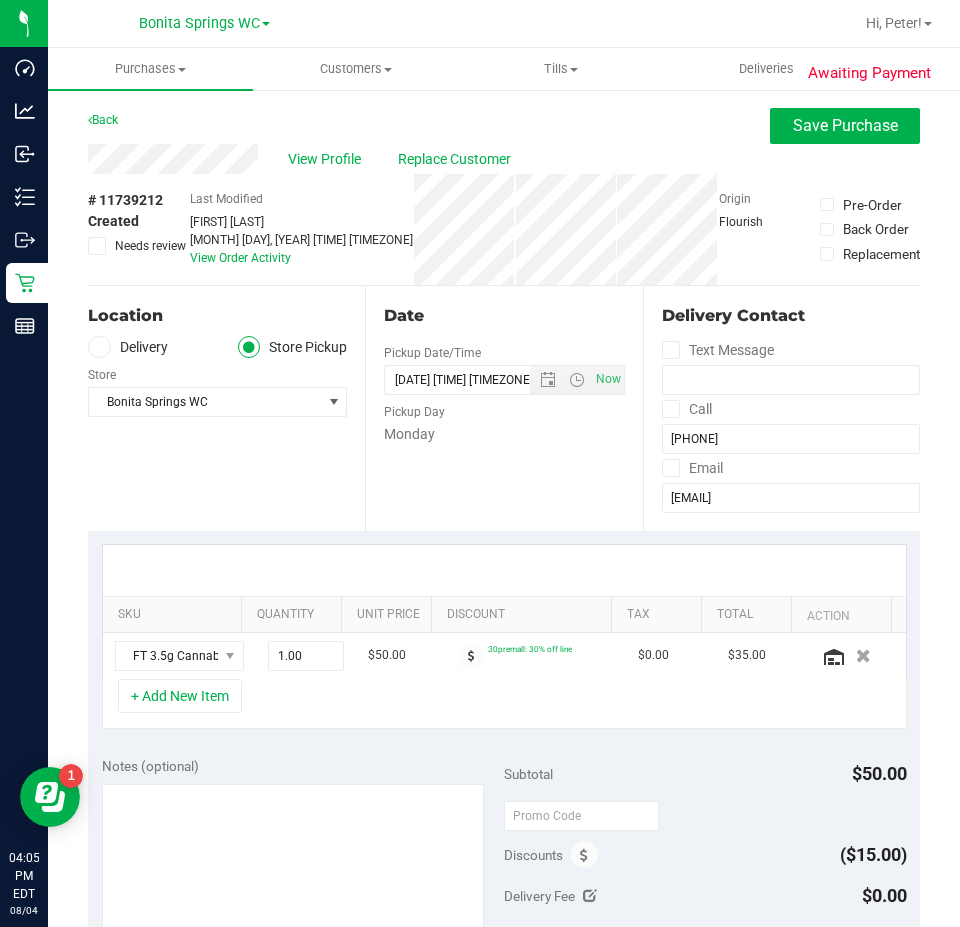 scroll, scrollTop: 400, scrollLeft: 0, axis: vertical 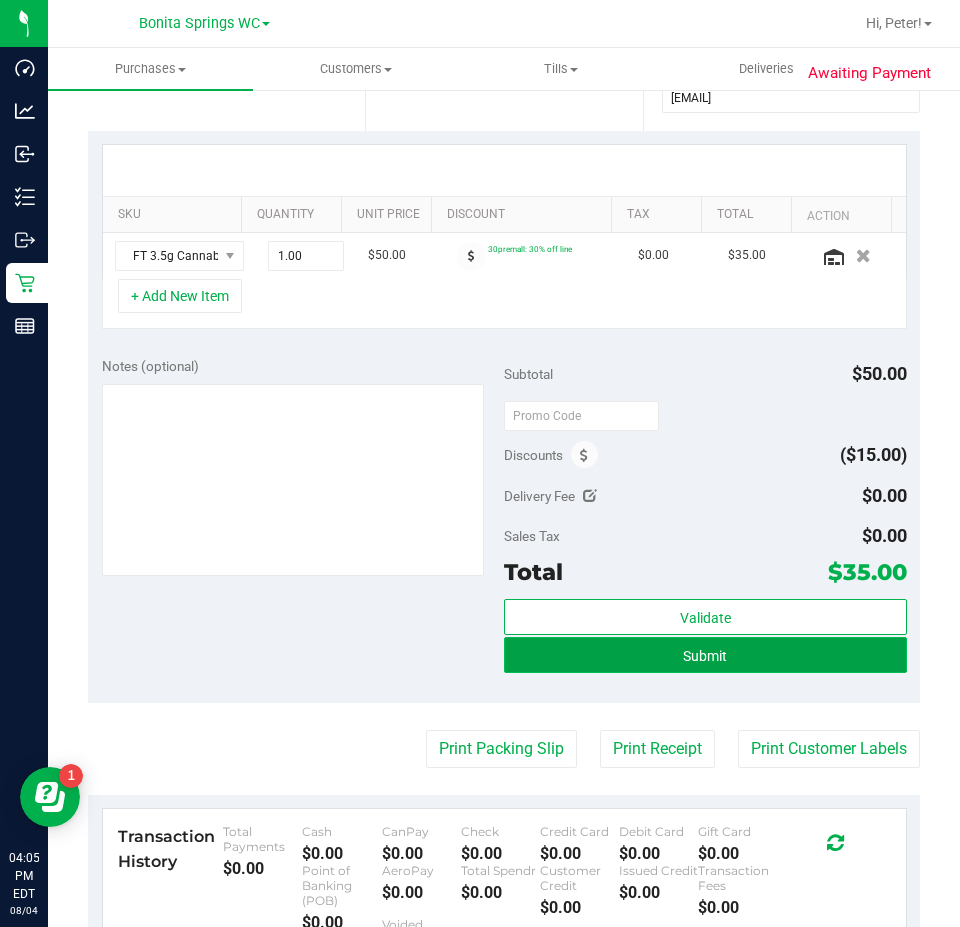 click on "Submit" at bounding box center [705, 655] 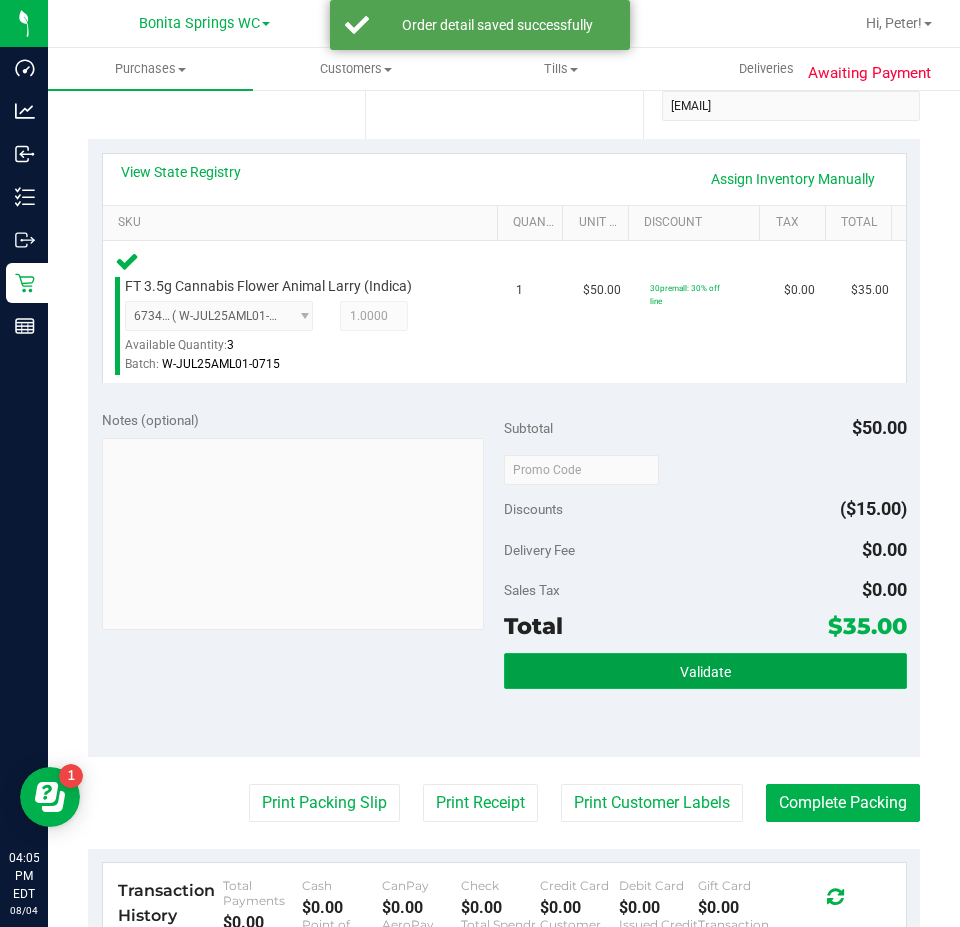 click on "Validate" at bounding box center [705, 671] 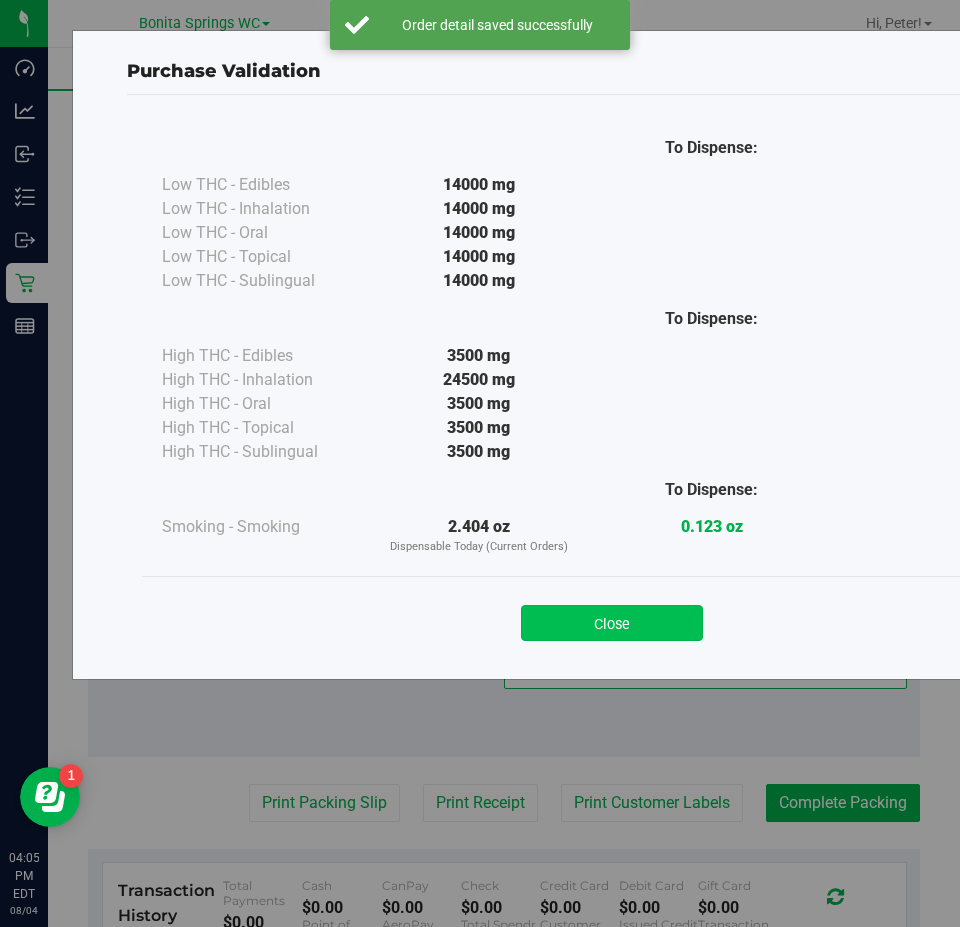 click on "Close" at bounding box center [612, 623] 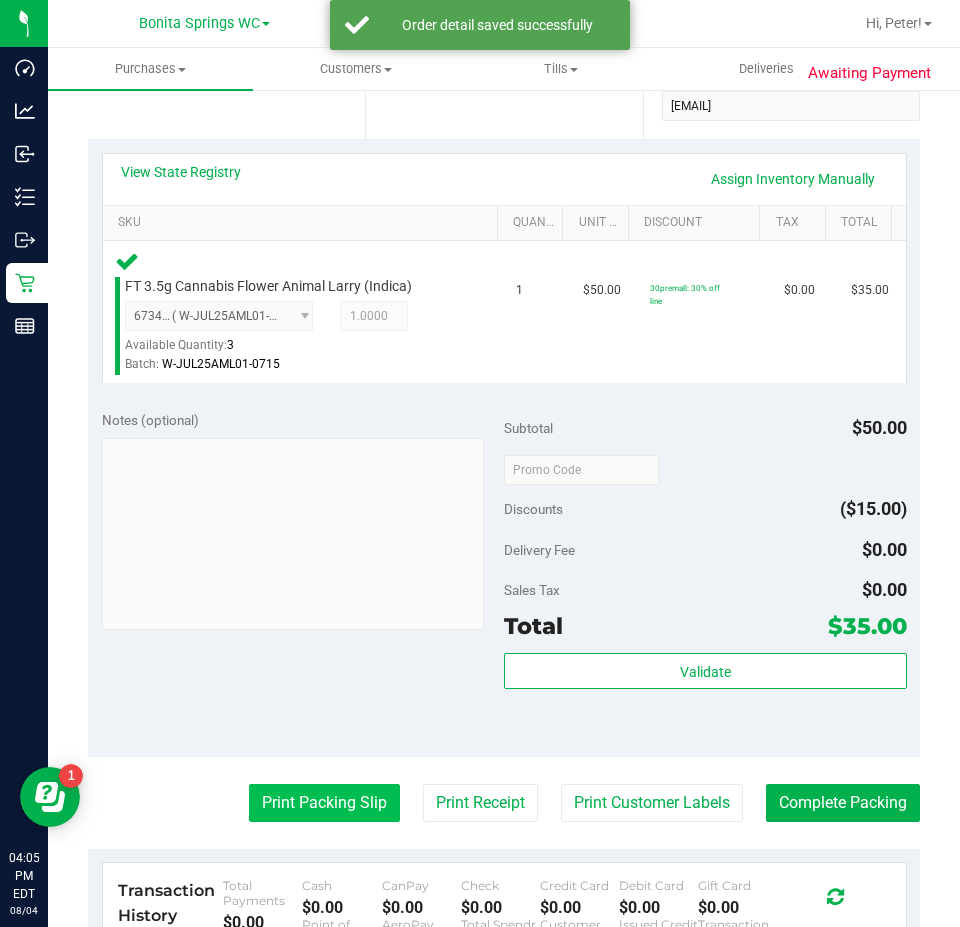 click on "Print Packing Slip" at bounding box center [324, 803] 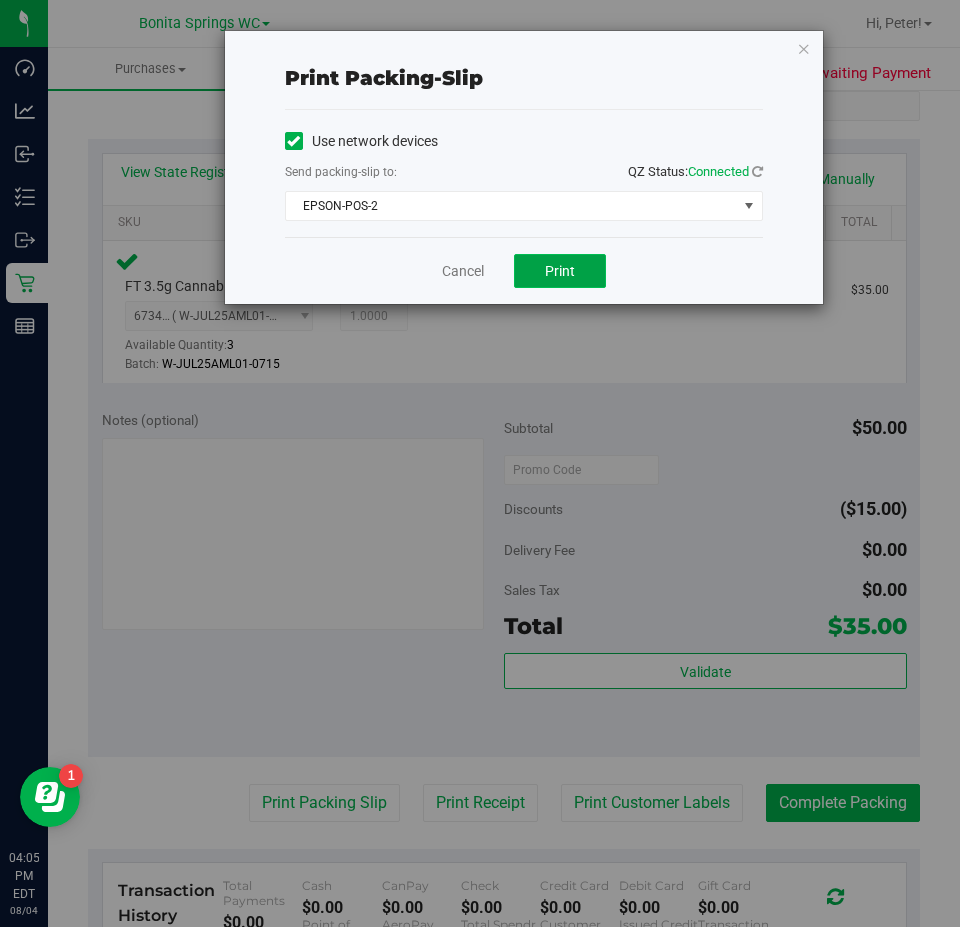 click on "Print" at bounding box center [560, 271] 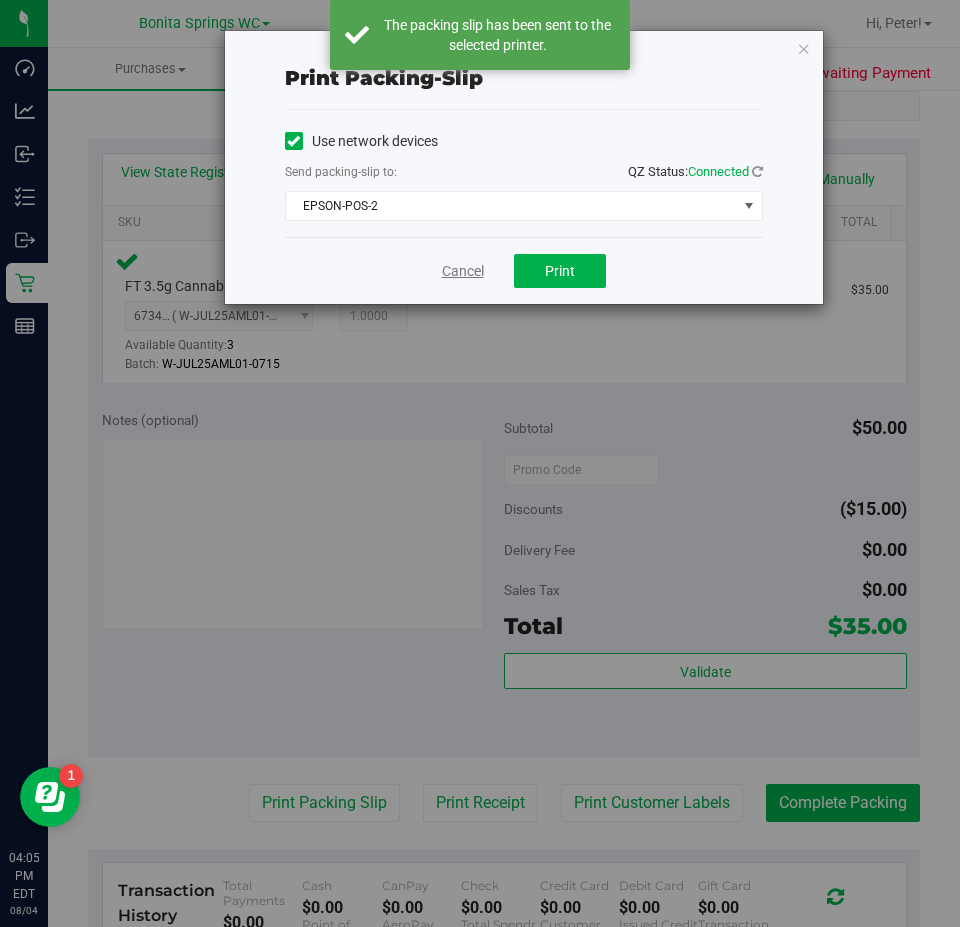 click on "Cancel" at bounding box center [463, 271] 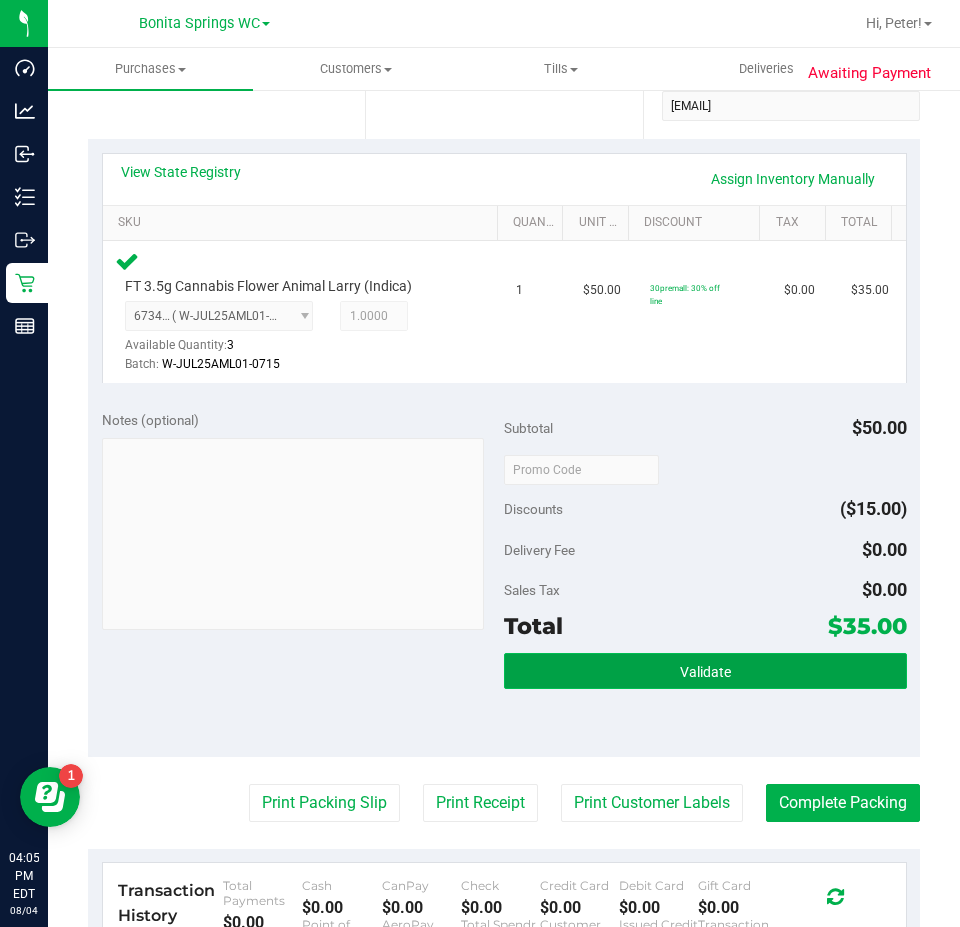 click on "Validate" at bounding box center [705, 671] 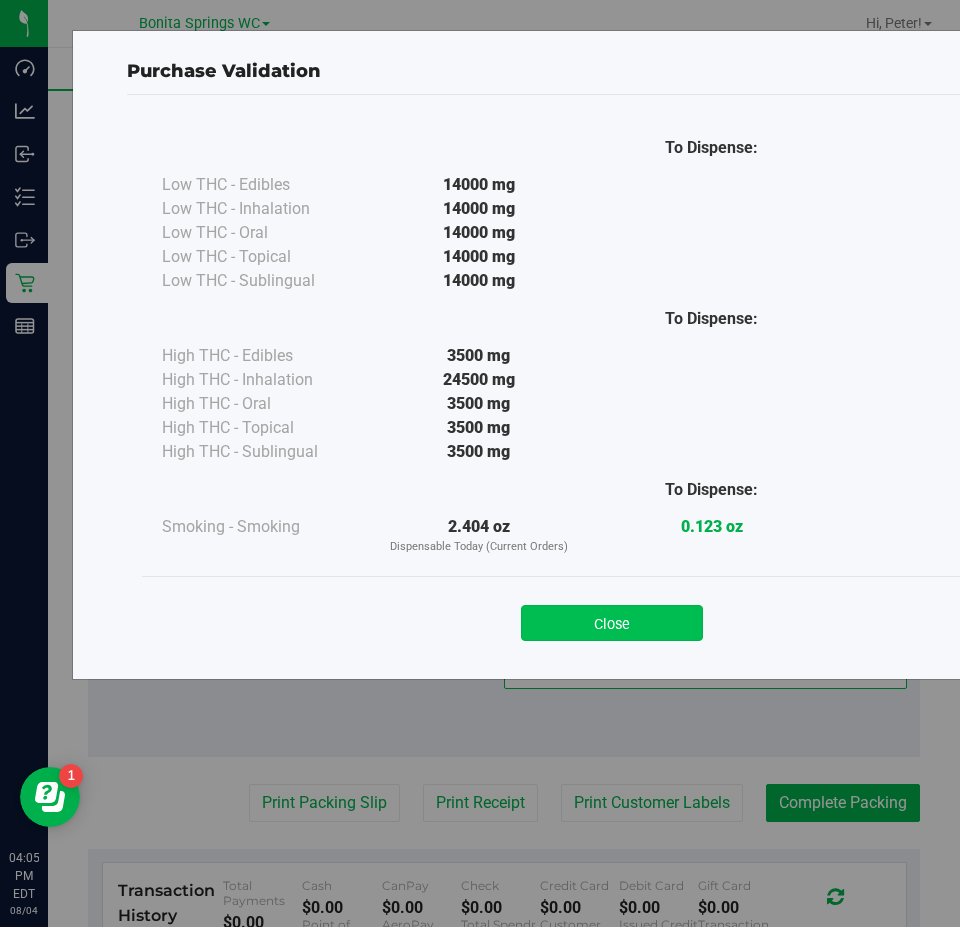click on "Close" at bounding box center (612, 623) 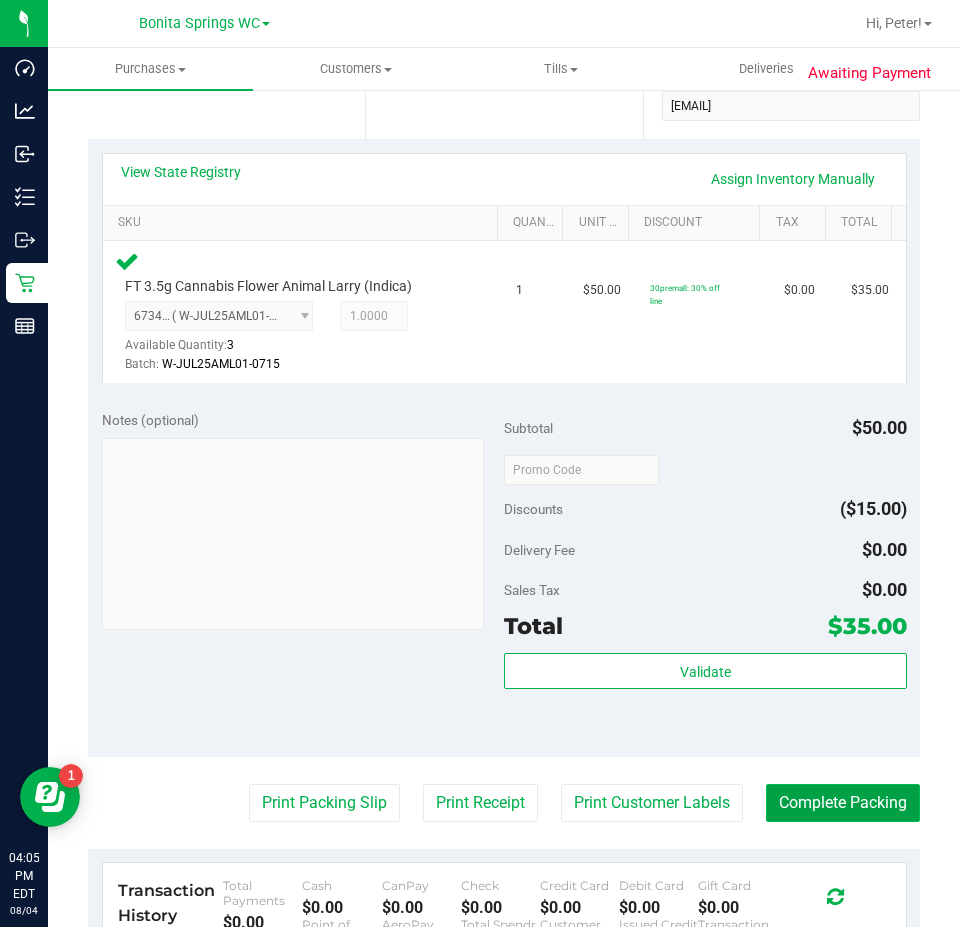 click on "Complete Packing" at bounding box center (843, 803) 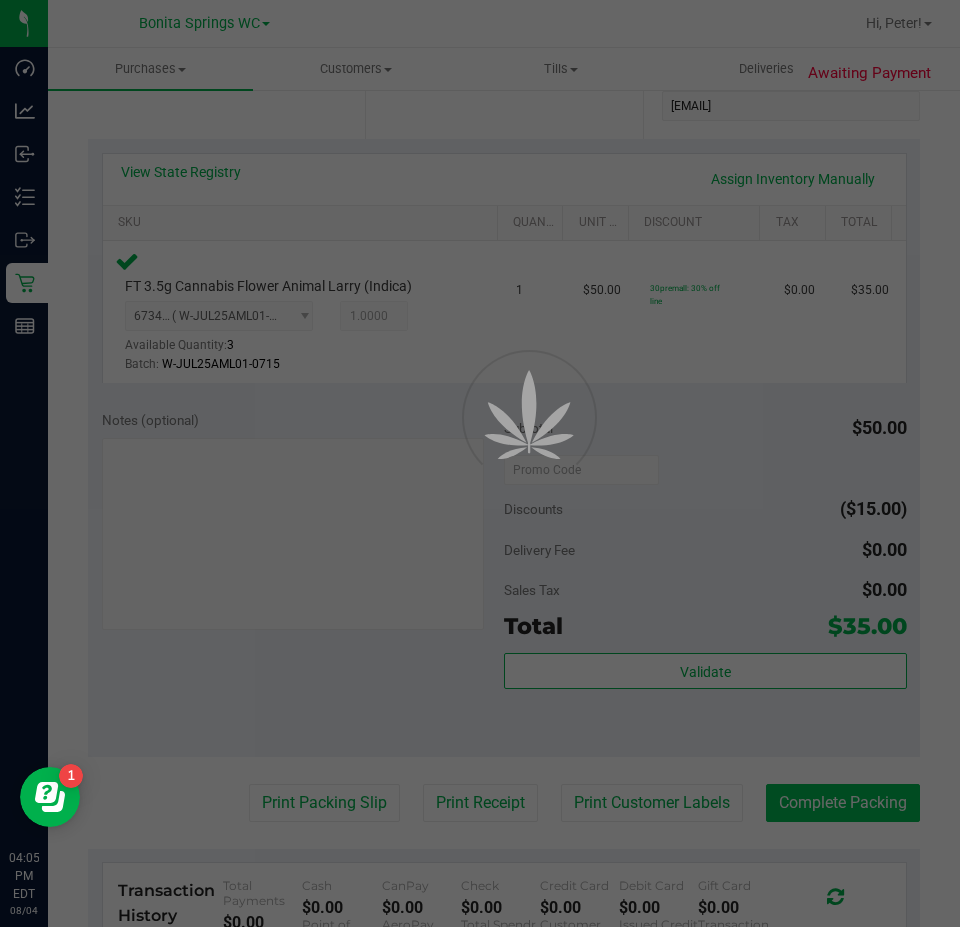 scroll, scrollTop: 0, scrollLeft: 0, axis: both 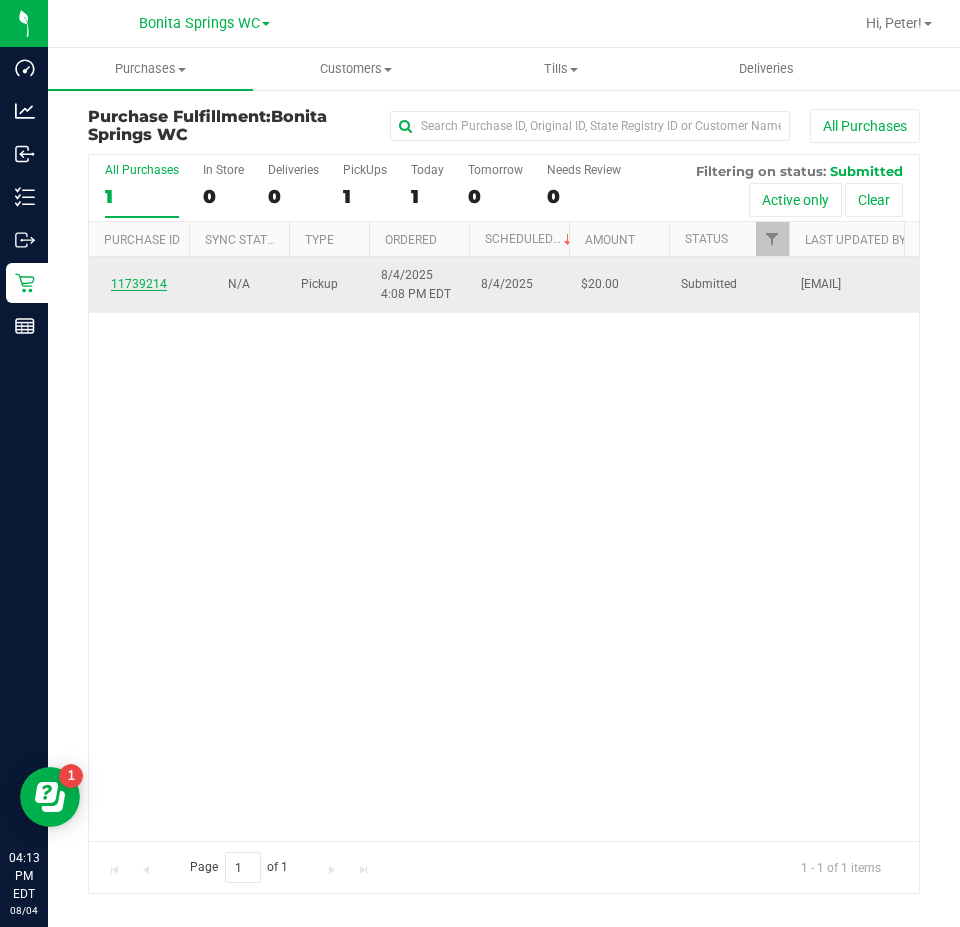 click on "11739214" at bounding box center (139, 284) 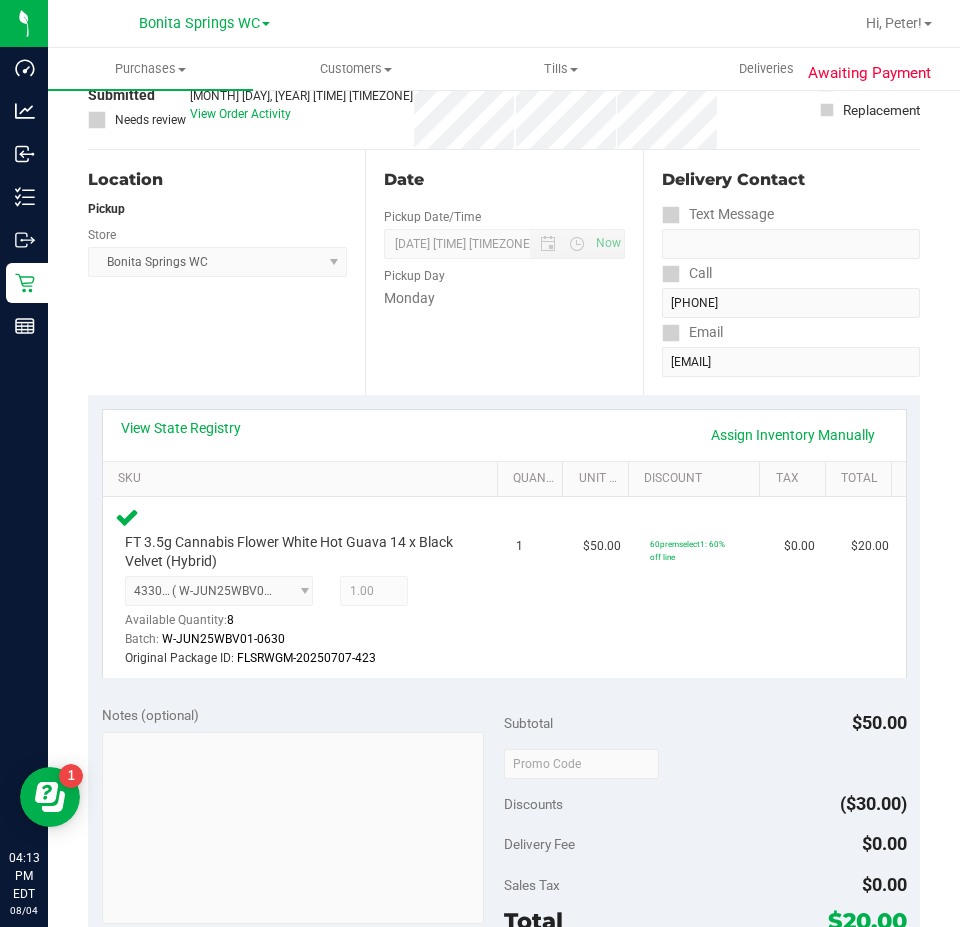 scroll, scrollTop: 320, scrollLeft: 0, axis: vertical 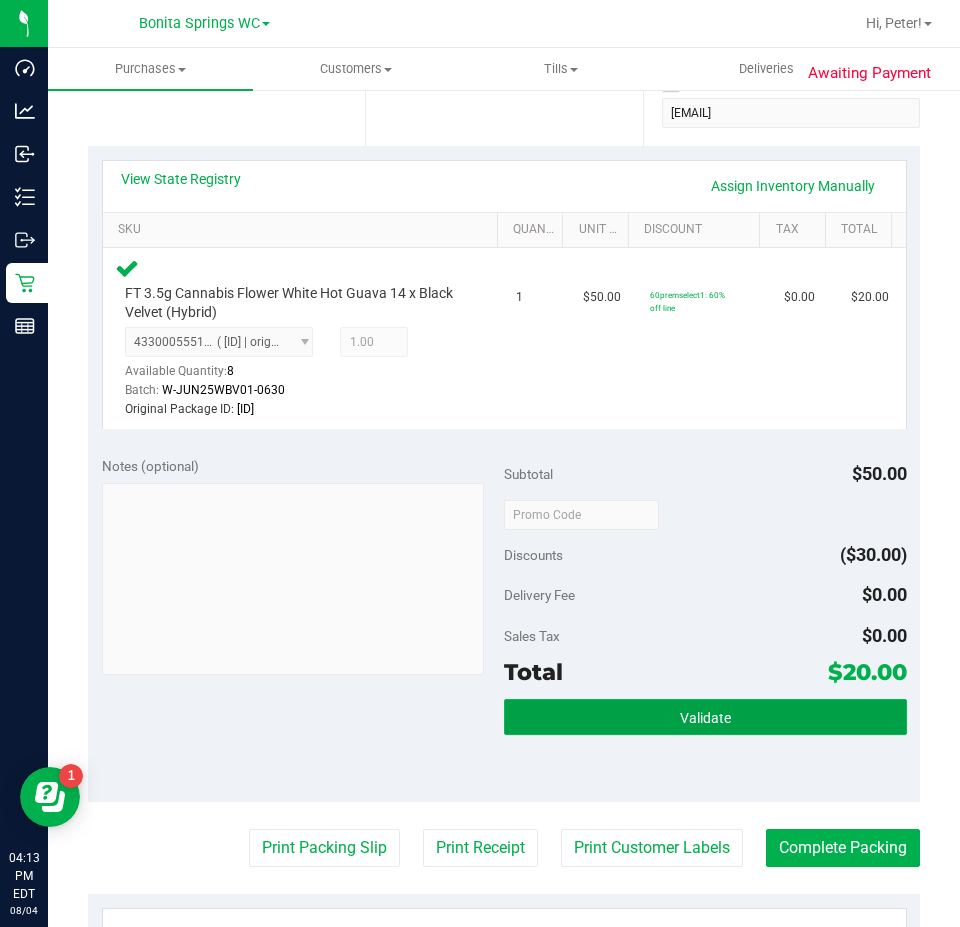 click on "Validate" at bounding box center (705, 717) 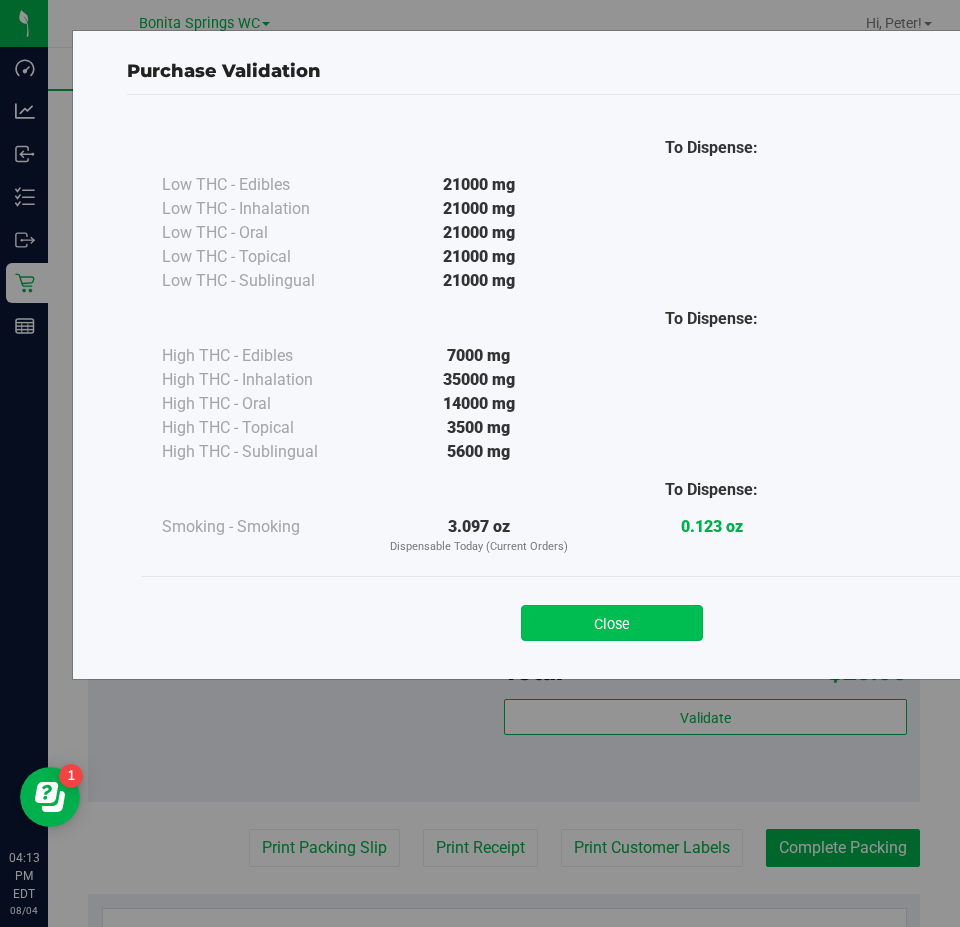click on "Close" at bounding box center [612, 623] 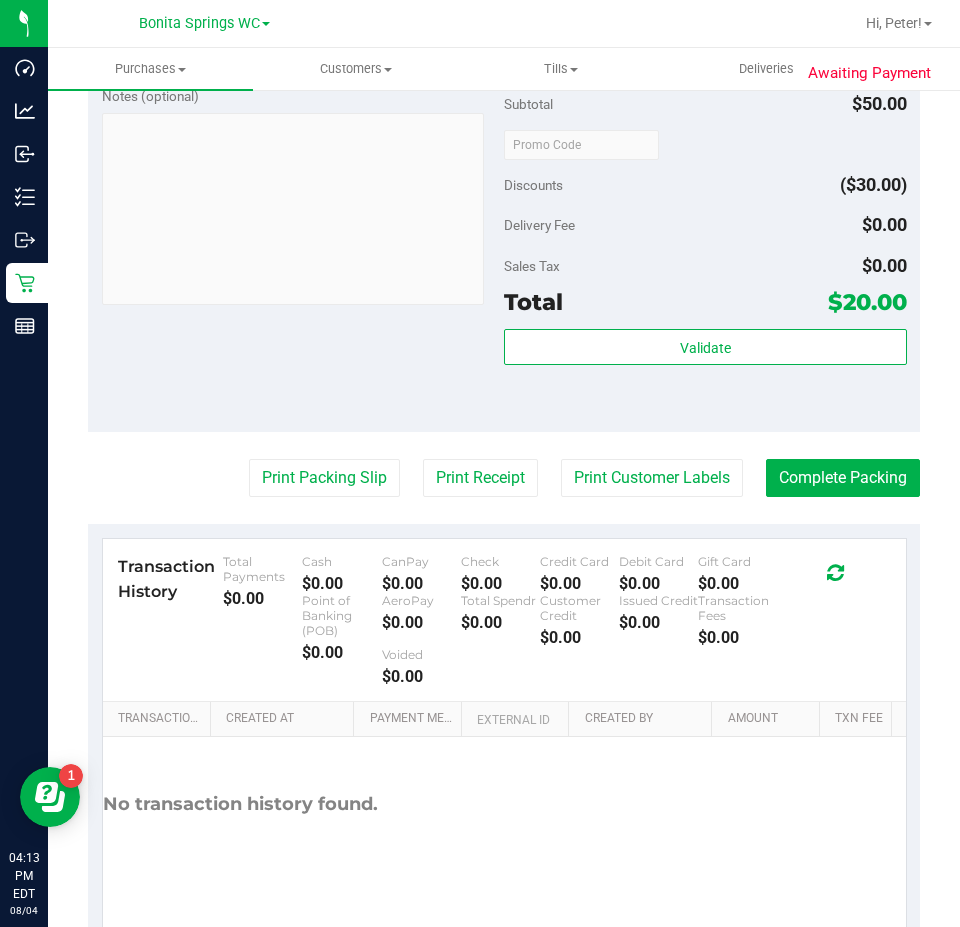 scroll, scrollTop: 764, scrollLeft: 0, axis: vertical 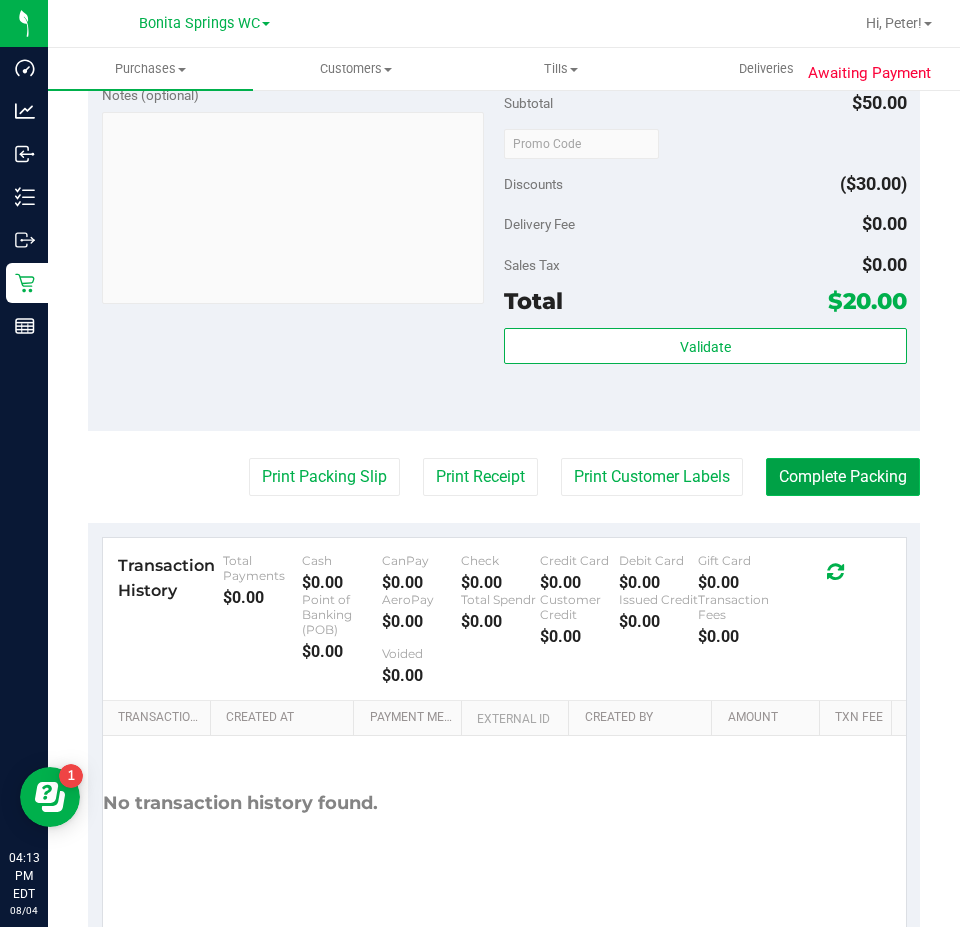 click on "Complete Packing" at bounding box center (843, 477) 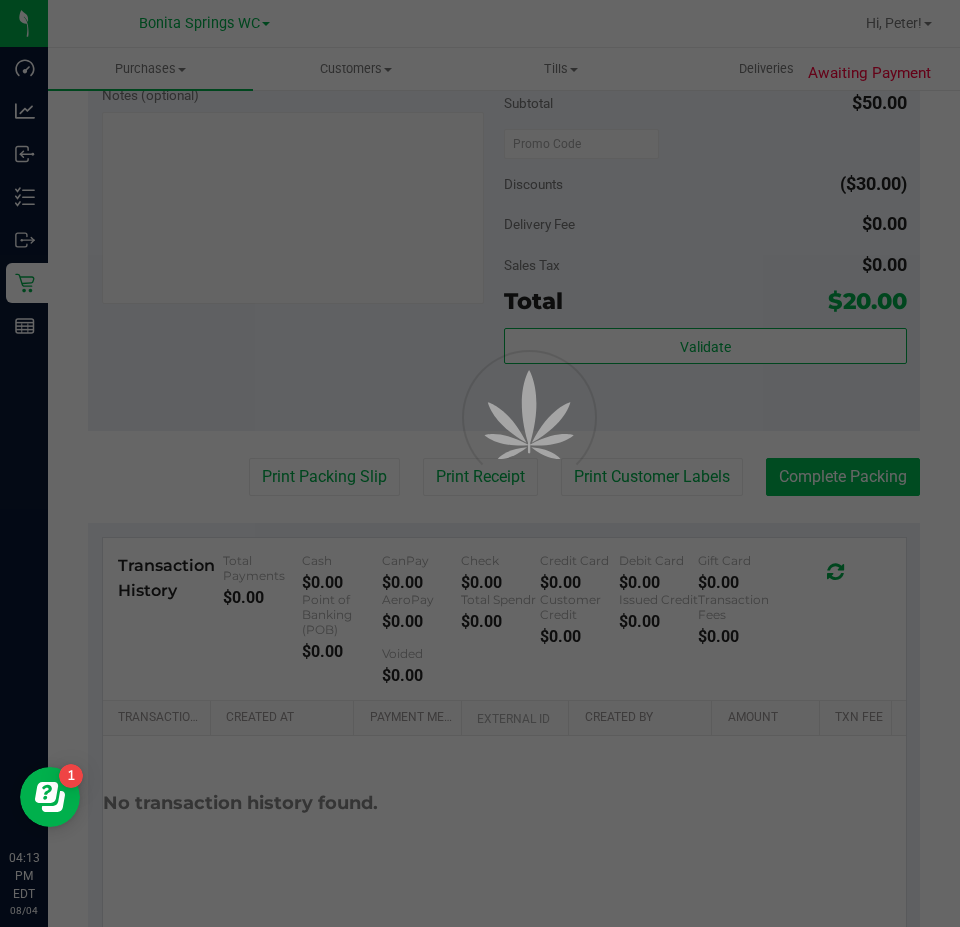 scroll, scrollTop: 0, scrollLeft: 0, axis: both 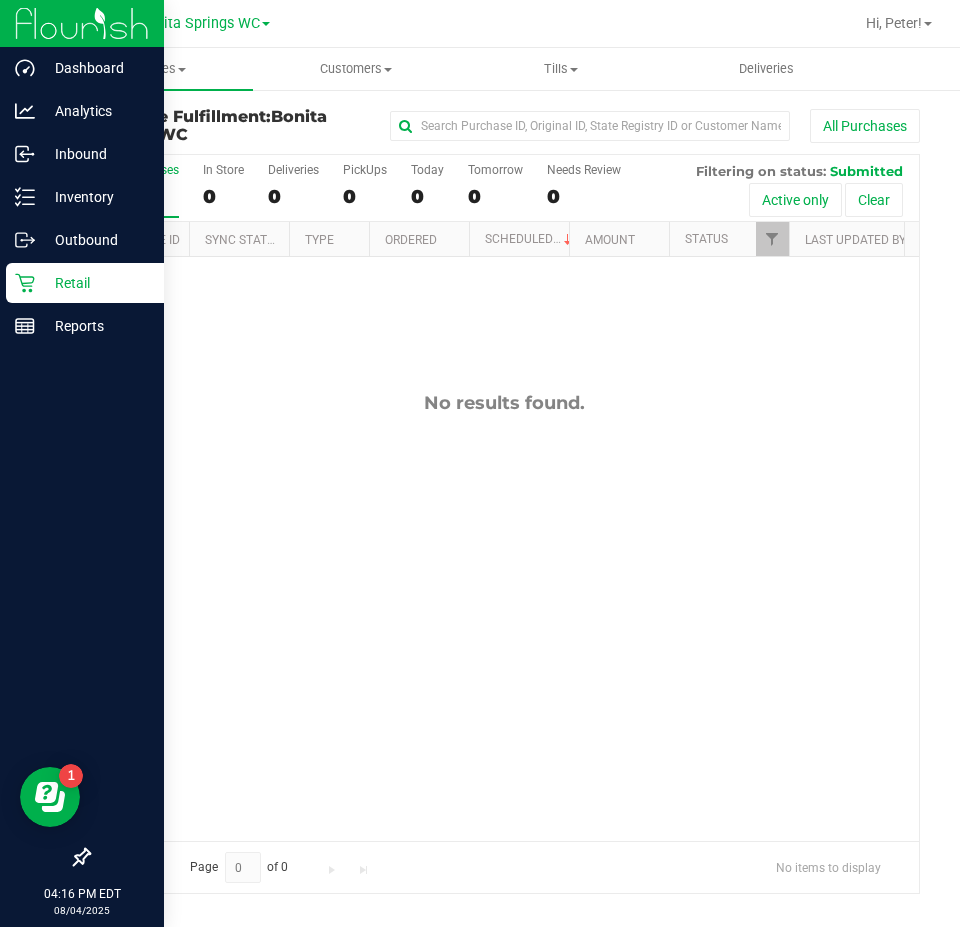 click 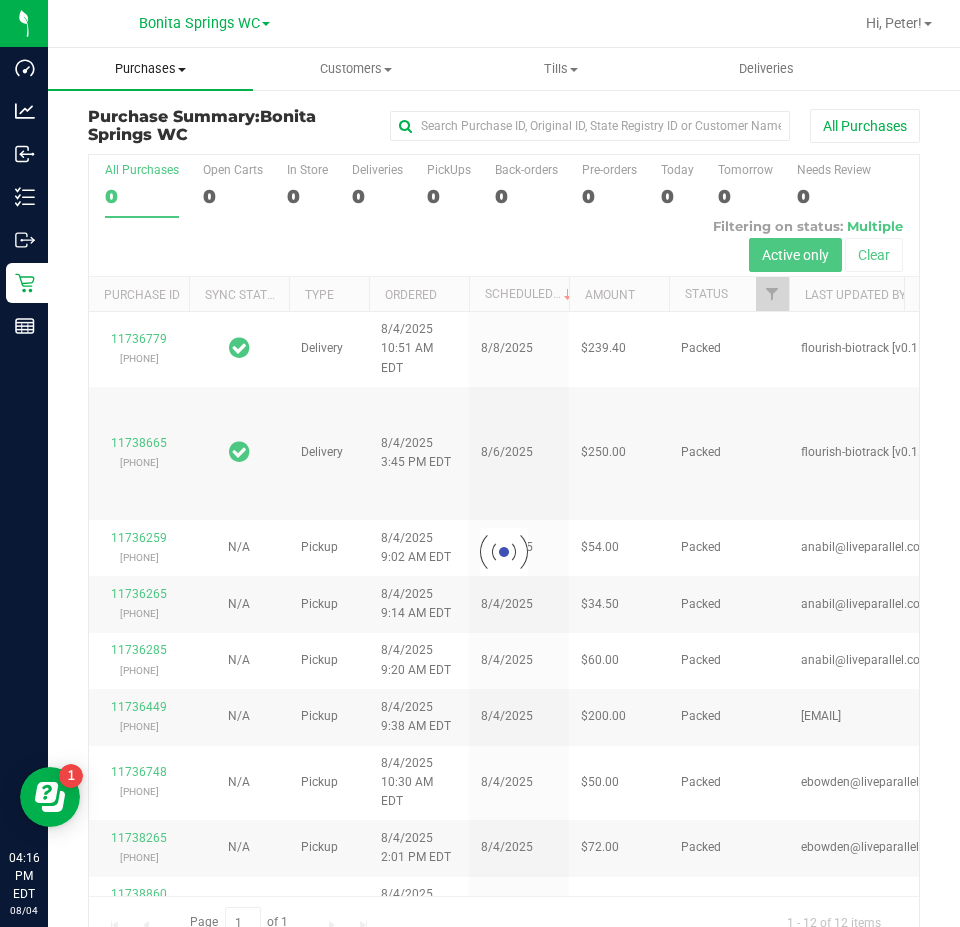 click on "Purchases" at bounding box center (150, 69) 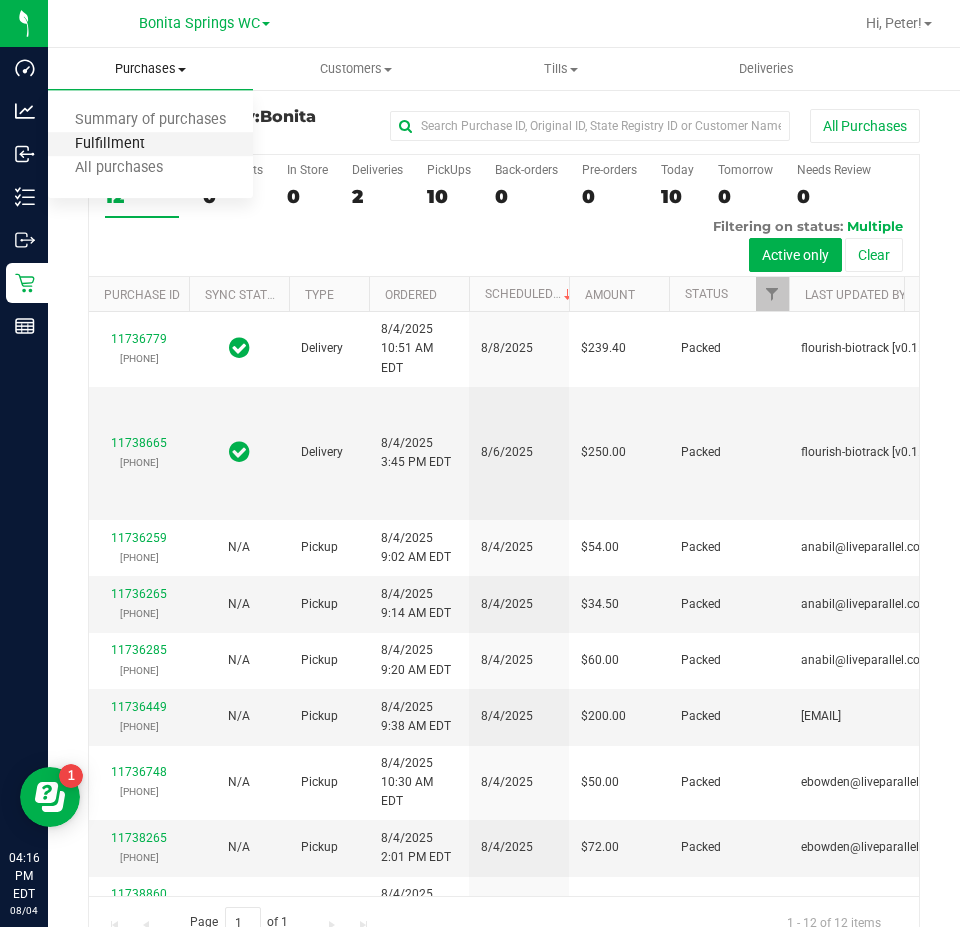click on "Fulfillment" at bounding box center (110, 144) 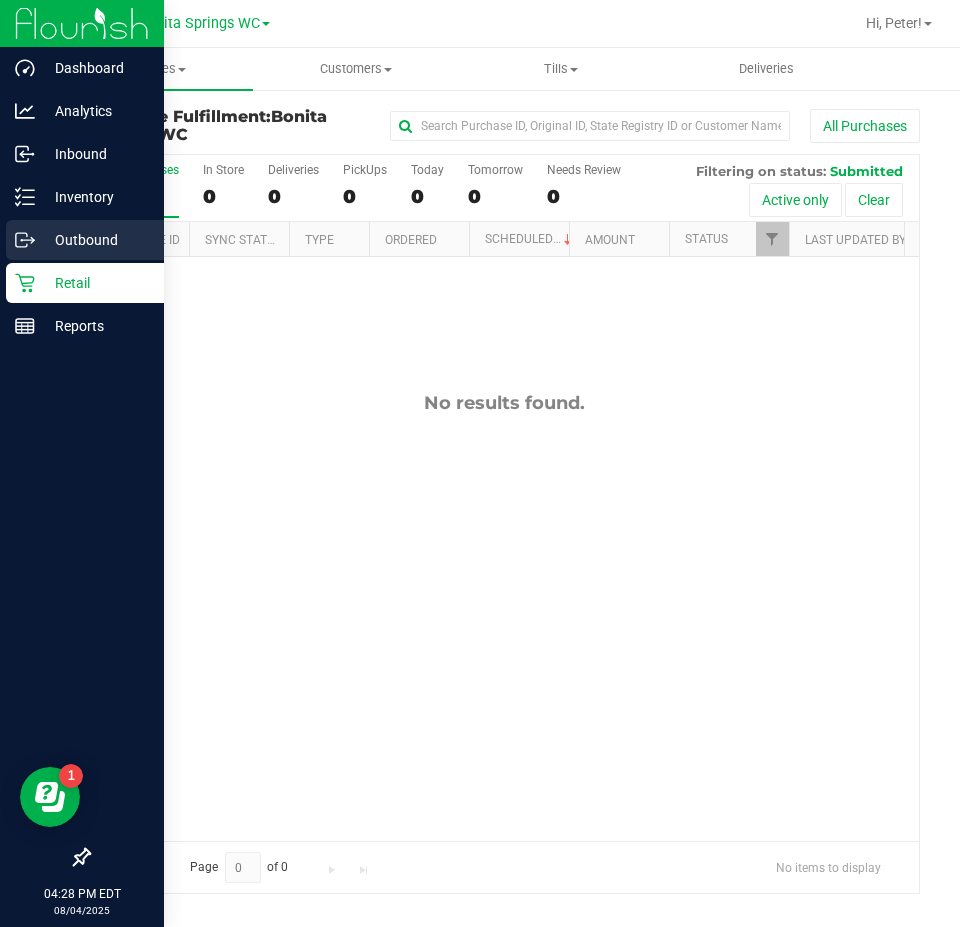 click 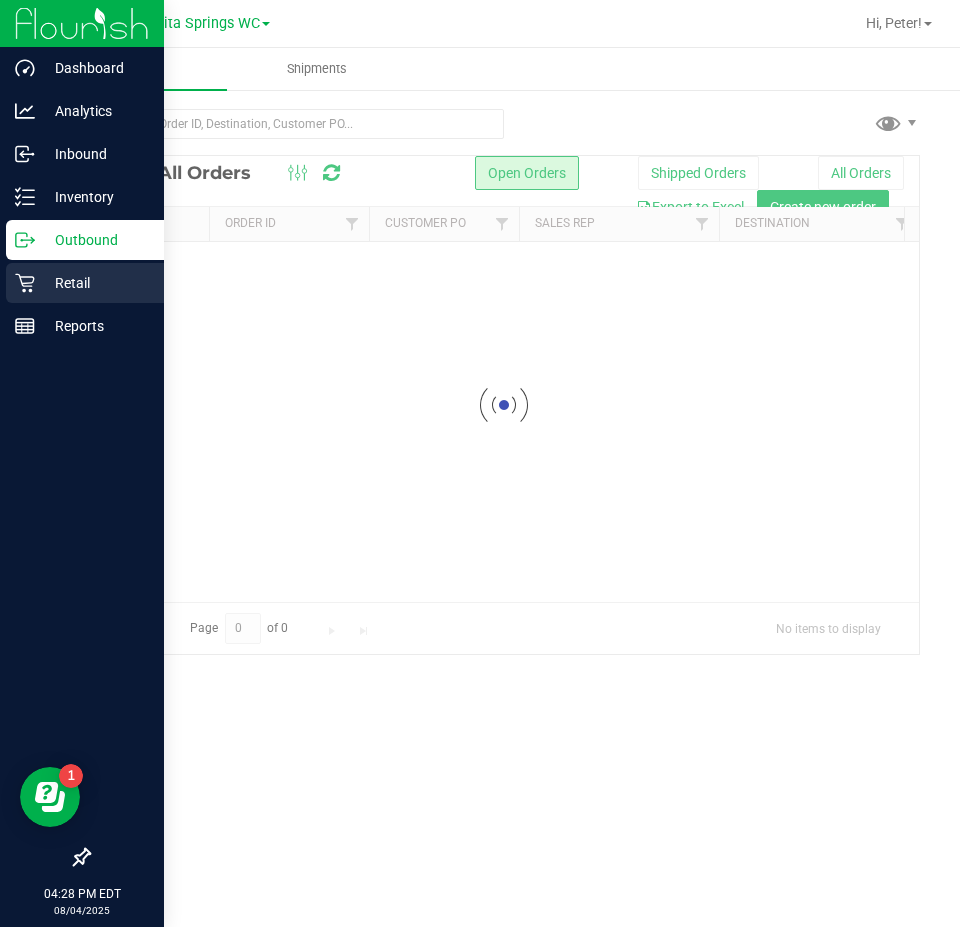 click on "Retail" at bounding box center (85, 283) 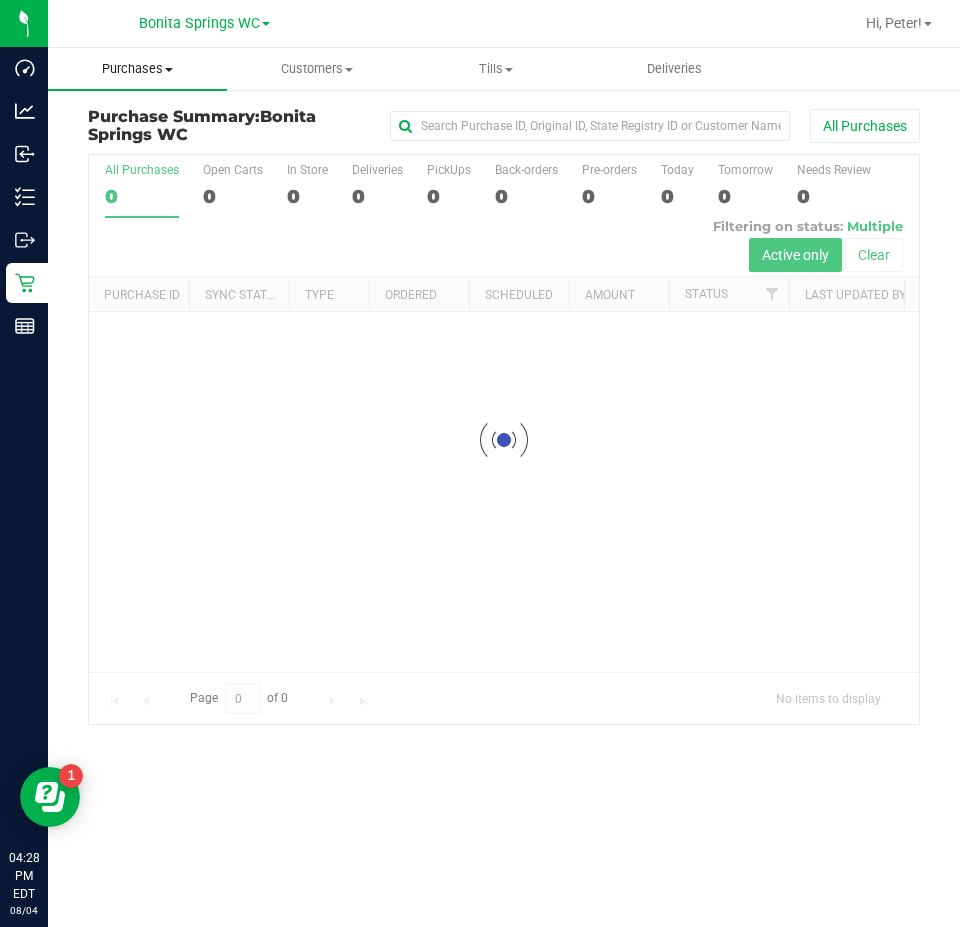 click on "Purchases
Summary of purchases
Fulfillment
All purchases" at bounding box center [137, 69] 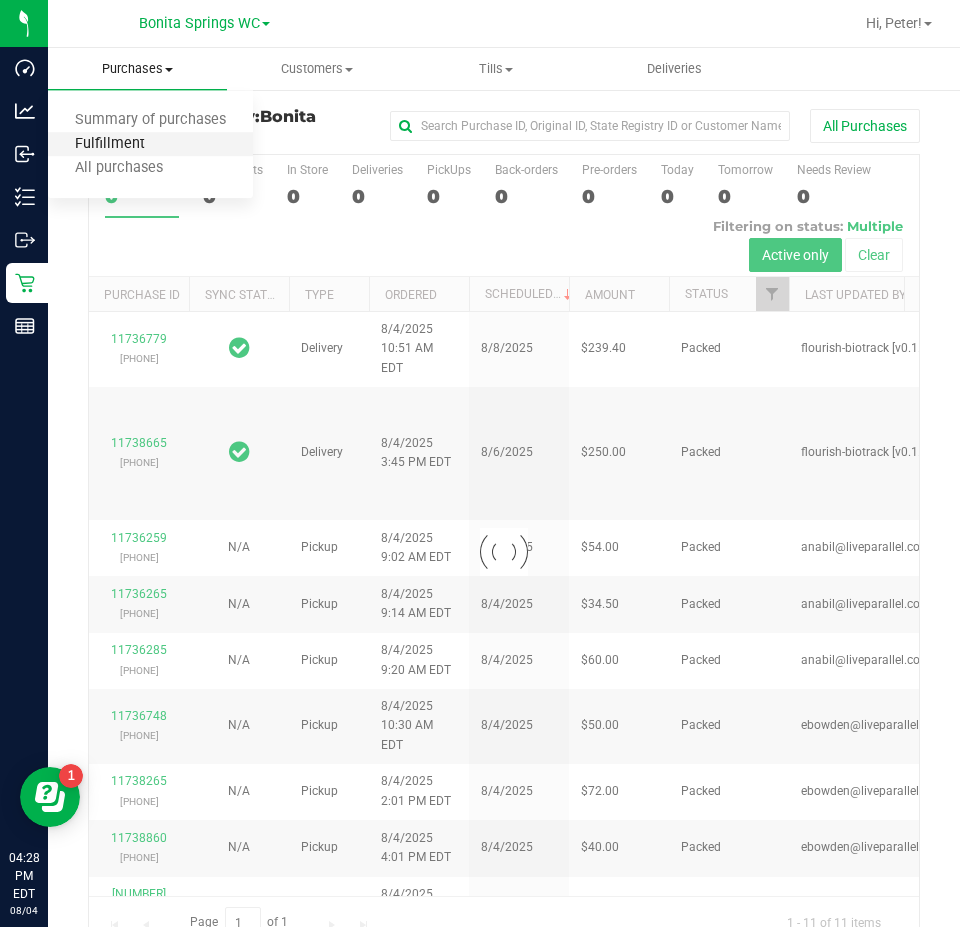 click on "Fulfillment" at bounding box center [110, 144] 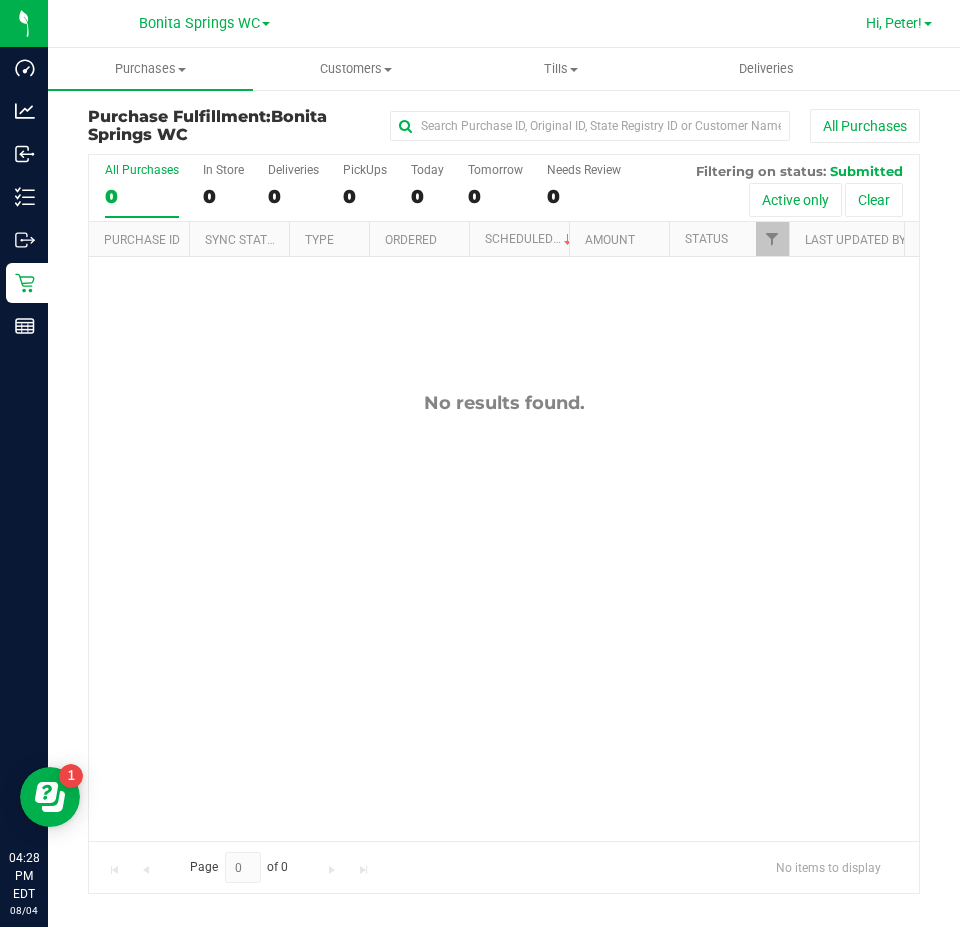 click on "Hi, Peter!" at bounding box center (894, 23) 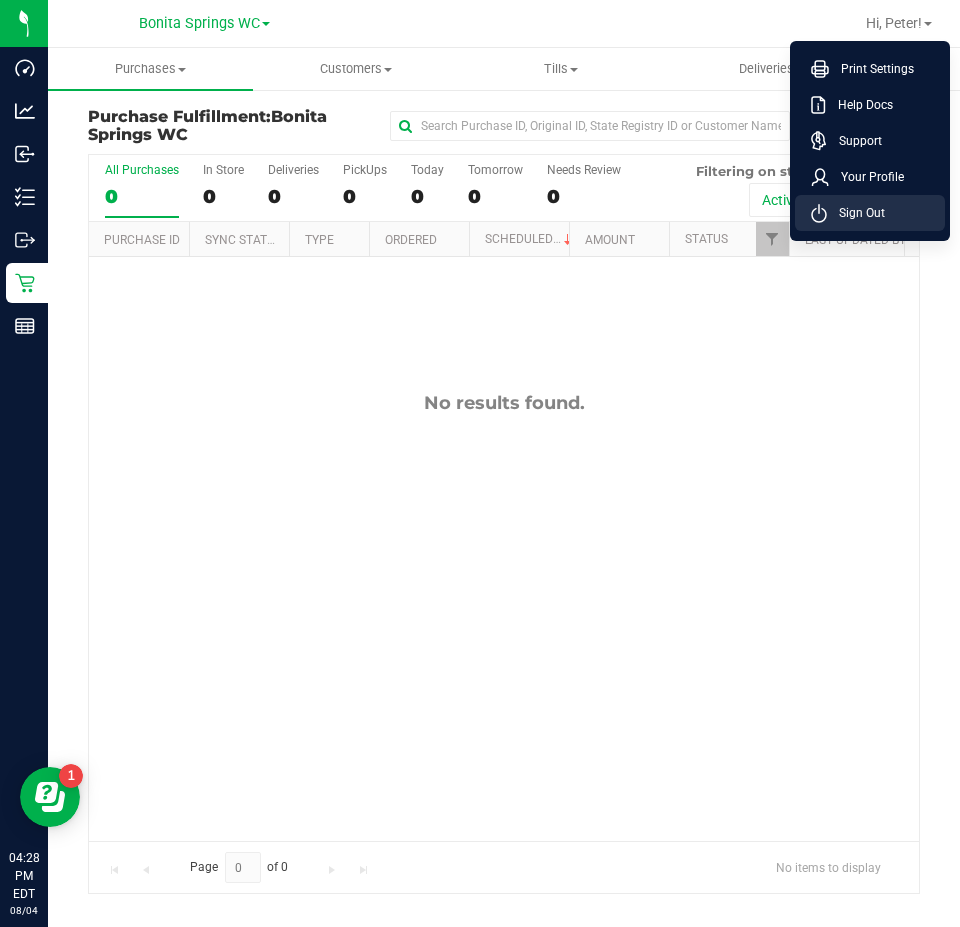 click on "Sign Out" at bounding box center (870, 213) 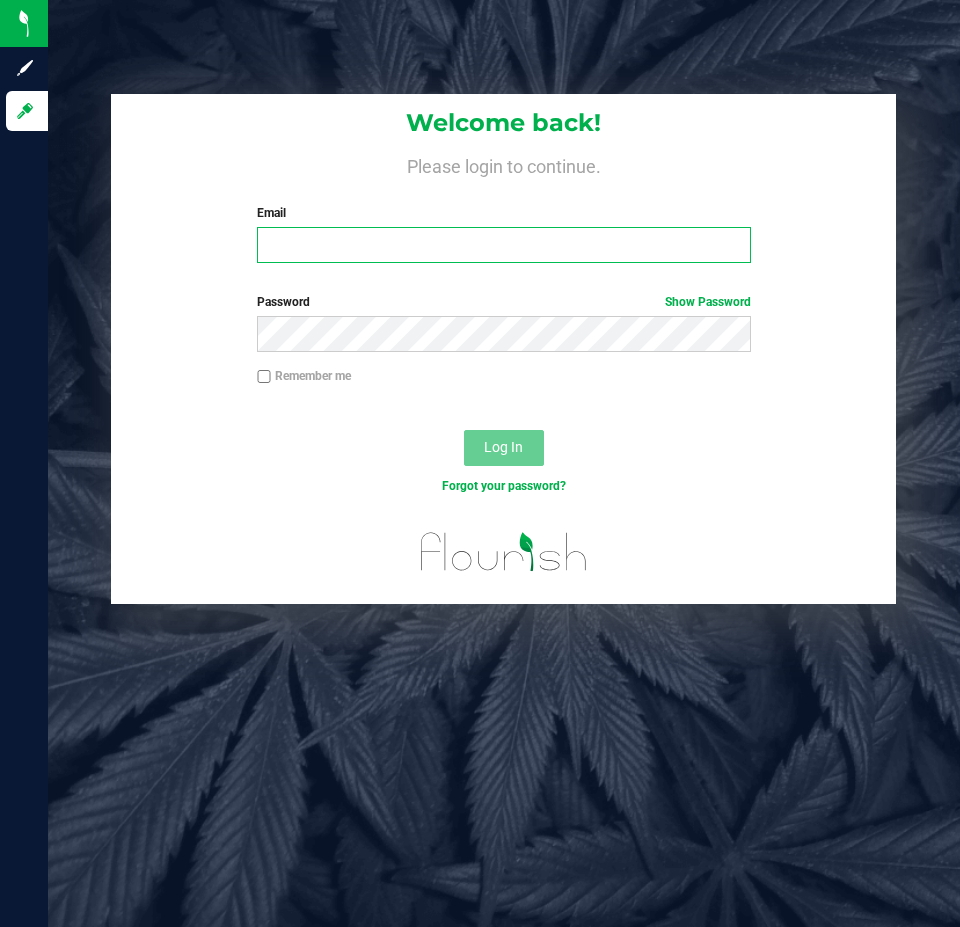 click on "Email" at bounding box center (503, 245) 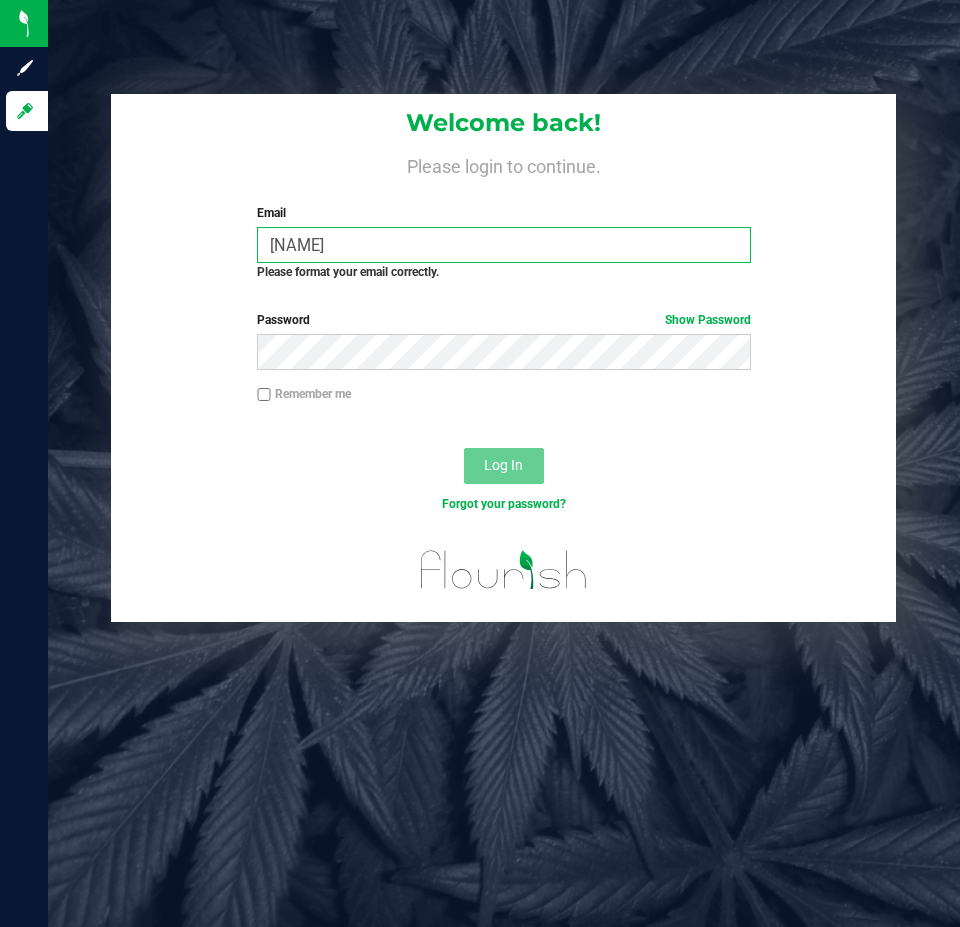 type on "b" 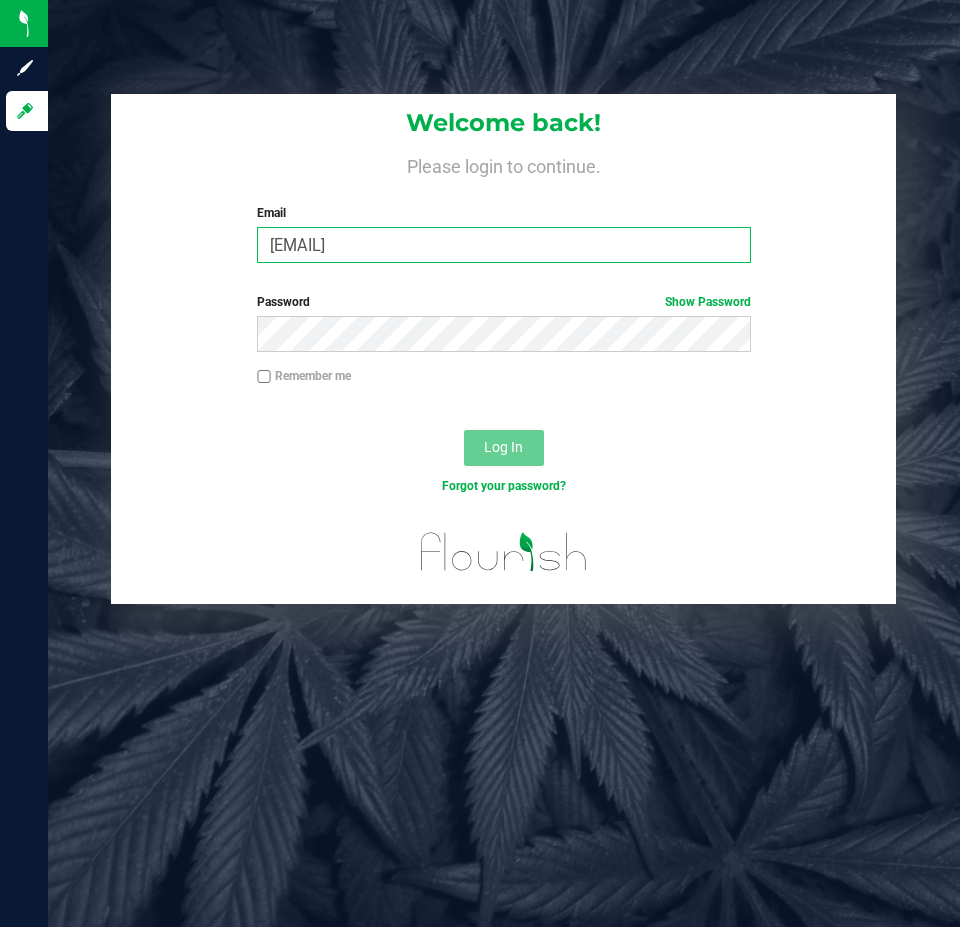 type on "Bemmons@liveparallel.com" 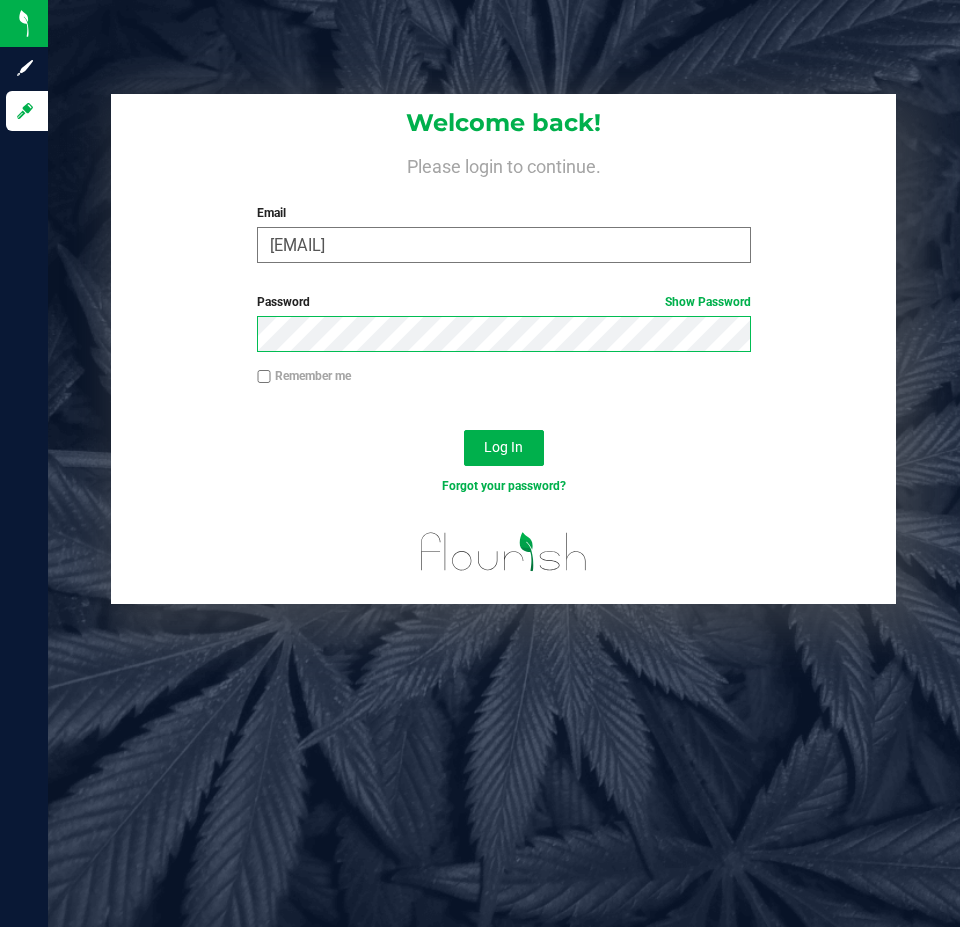 click on "Log In" at bounding box center [504, 448] 